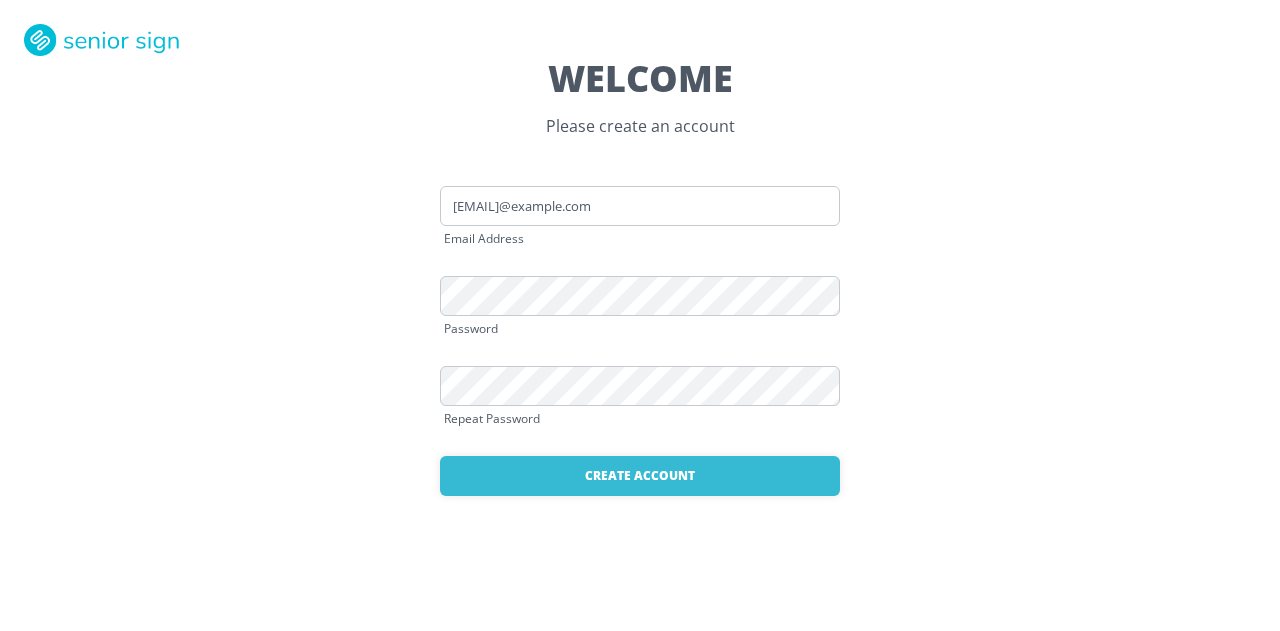 scroll, scrollTop: 0, scrollLeft: 0, axis: both 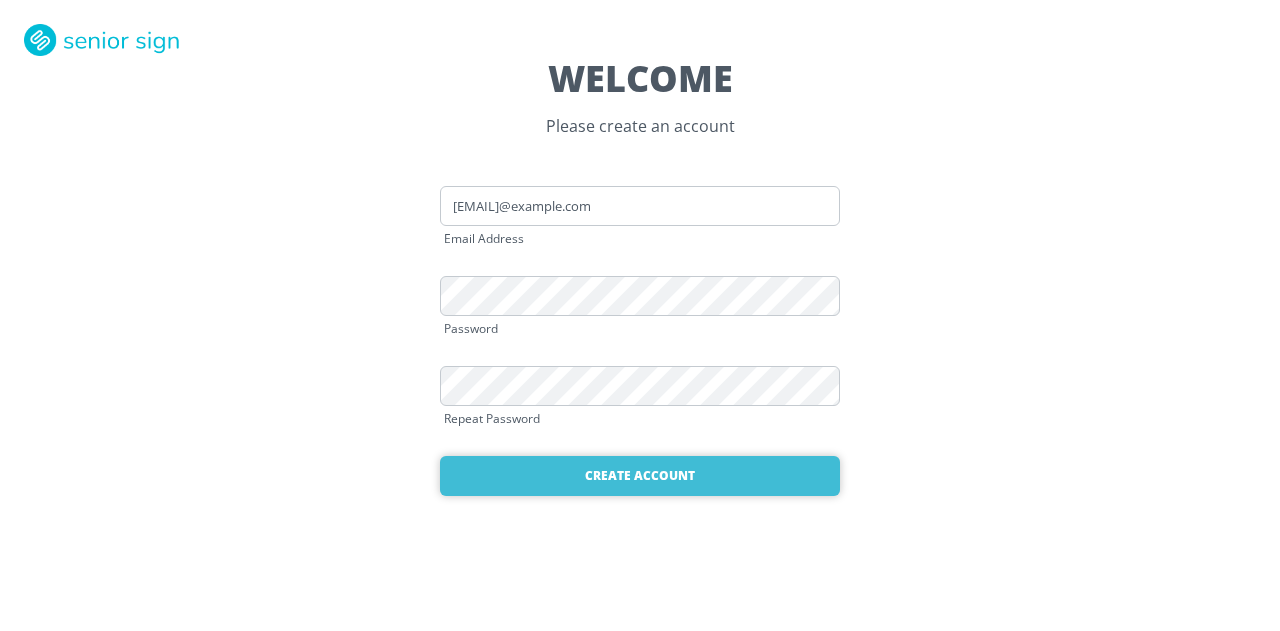 click on "Create Account" at bounding box center [640, 476] 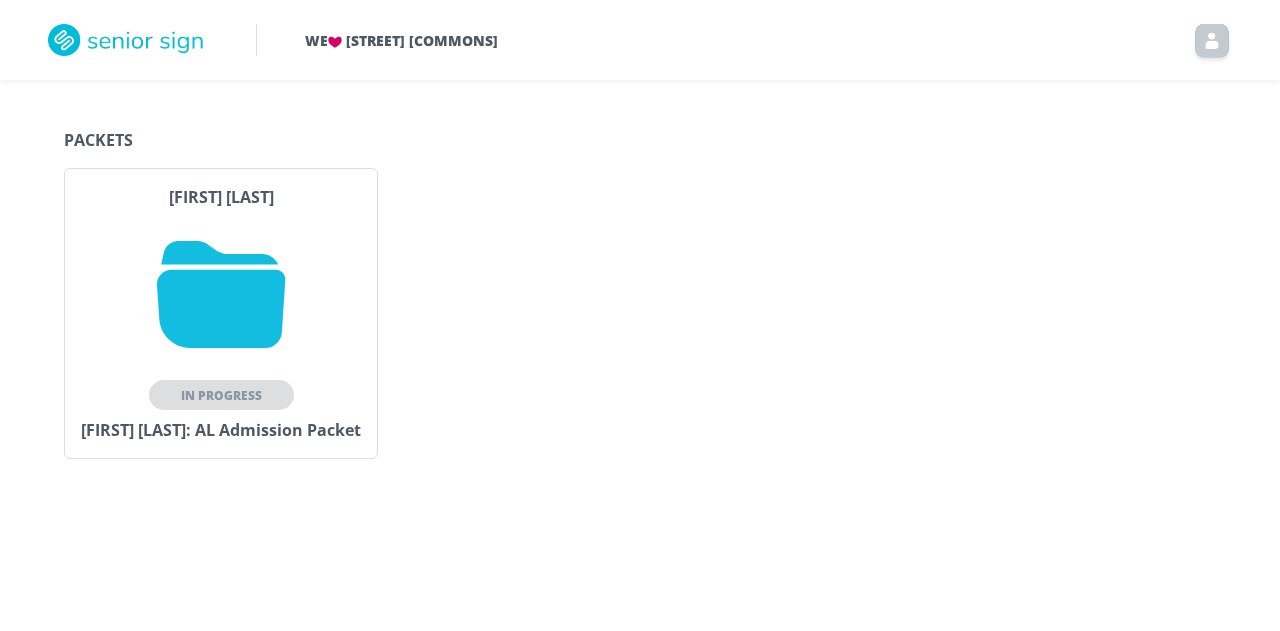 click at bounding box center [221, 294] 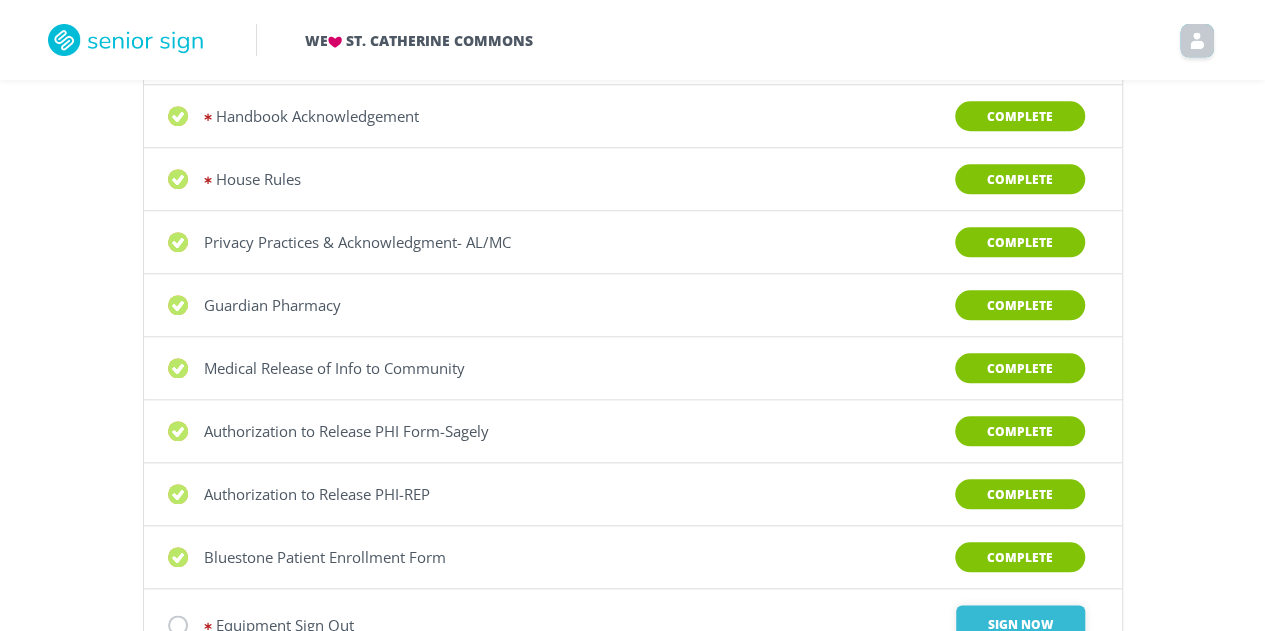 scroll, scrollTop: 1056, scrollLeft: 0, axis: vertical 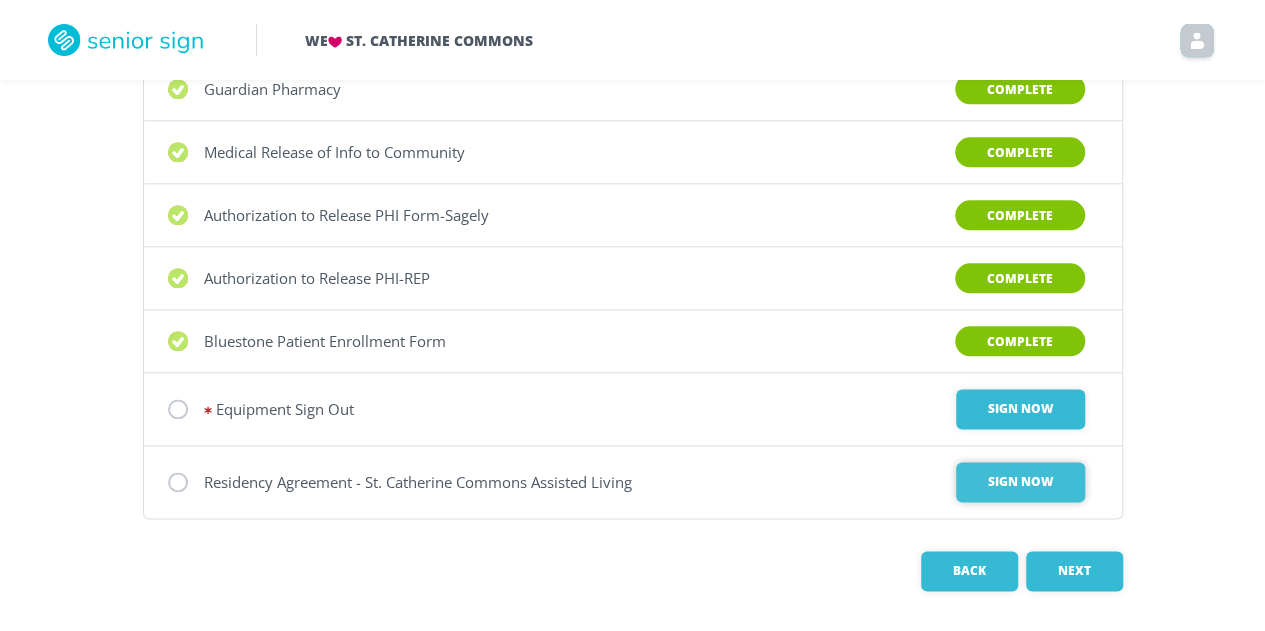 click on "Sign Now" at bounding box center [1020, 409] 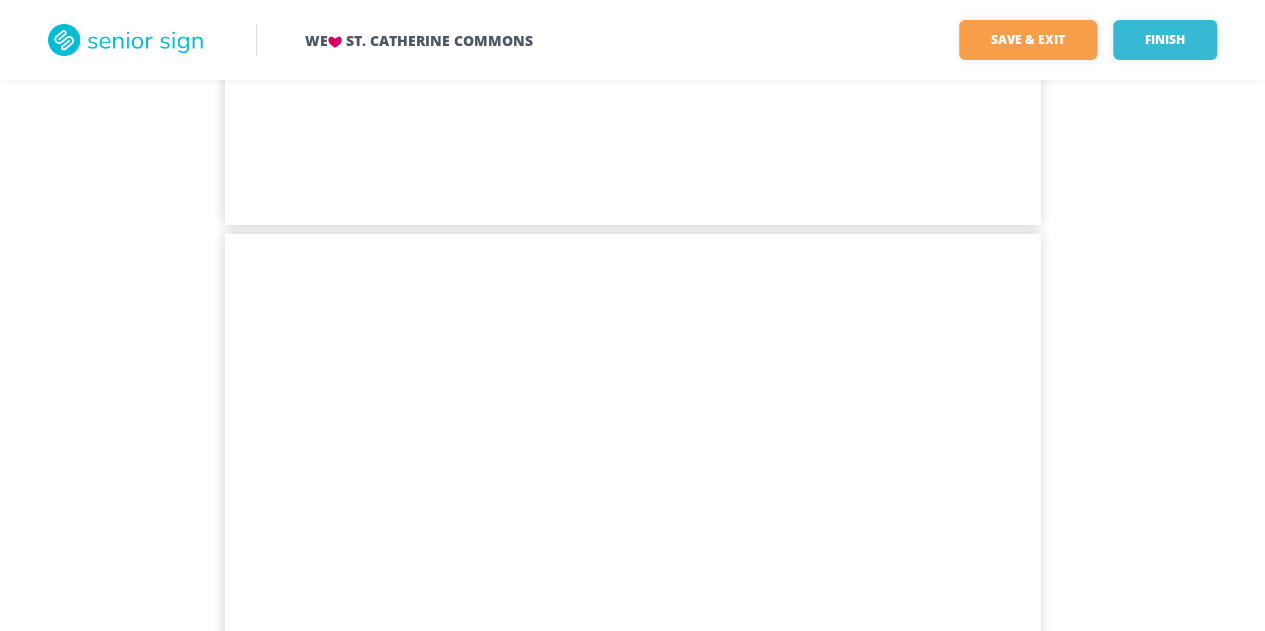 scroll, scrollTop: 6160, scrollLeft: 0, axis: vertical 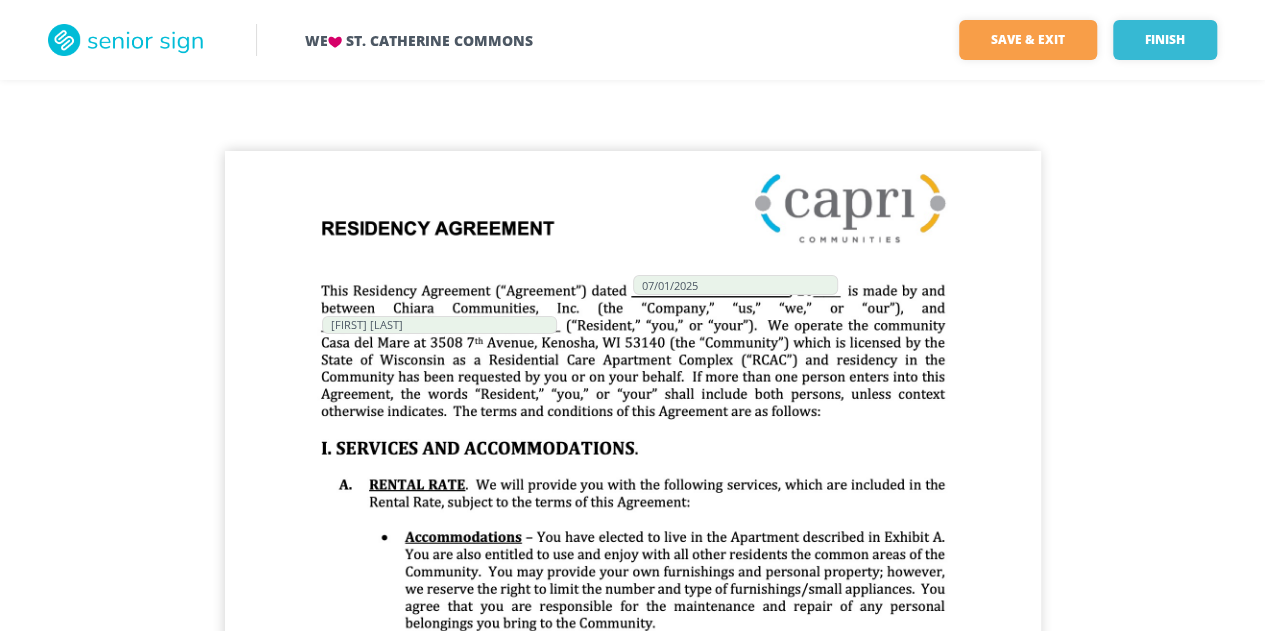 click on "We    St. Catherine Commons Save & Exit Finish Save & exit FILLED 0 / 42   Finish 07/01/2025 [FIRST] [LAST]         [FIRST] [LAST] 515 3,000 (Paid) 2,515 3,675 2 $100 off rent until 12/2025 If qualified for Medicaid, will accept 18 months of private pay. 6,090             [FIRST] [LAST] 2,515 July 7, 2025         [FIRST] [LAST]" at bounding box center (632, 17663) 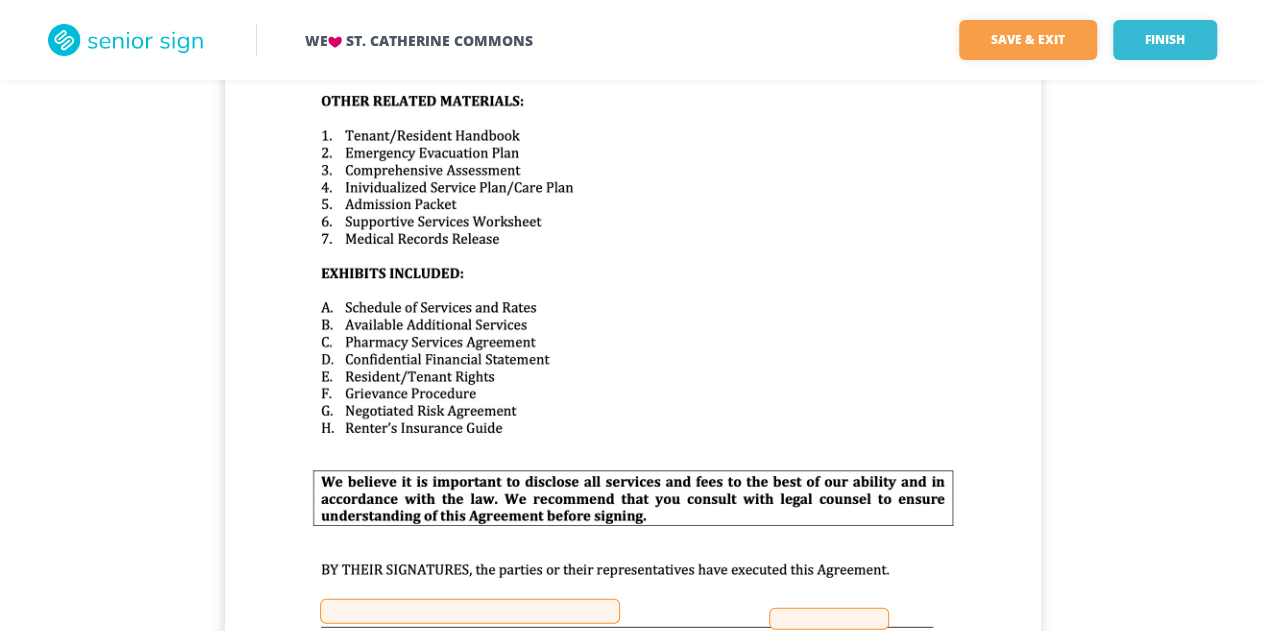 scroll, scrollTop: 21656, scrollLeft: 0, axis: vertical 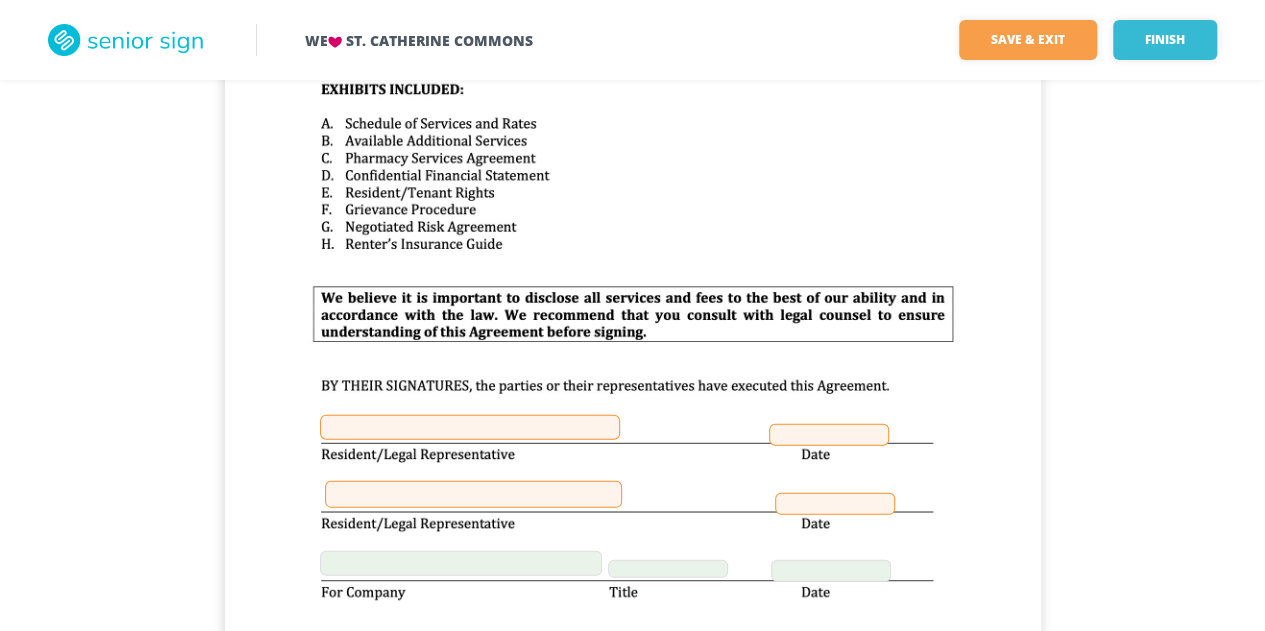 click at bounding box center [470, 427] 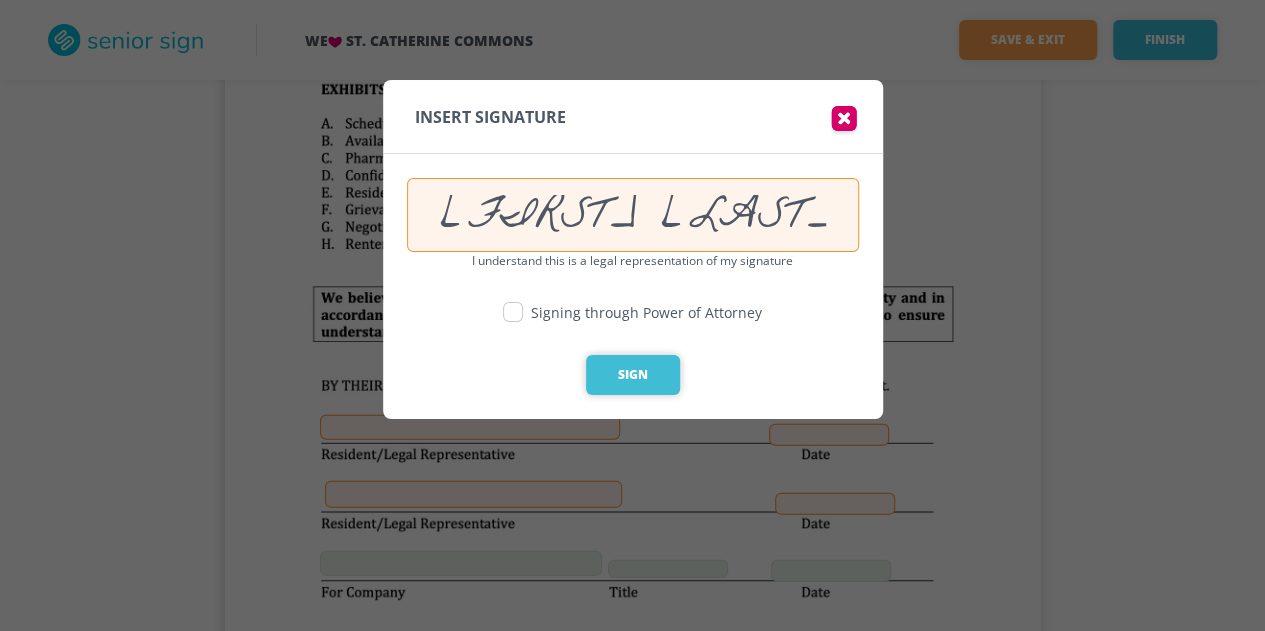 click on "Sign" at bounding box center [633, 375] 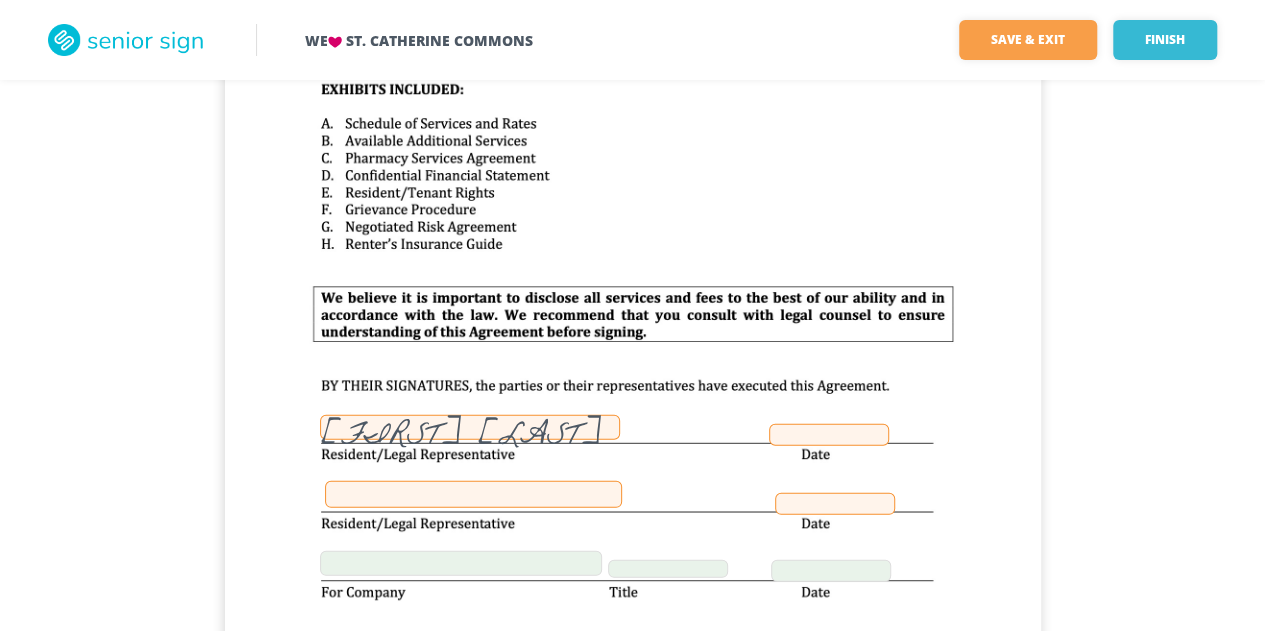 click at bounding box center [829, 435] 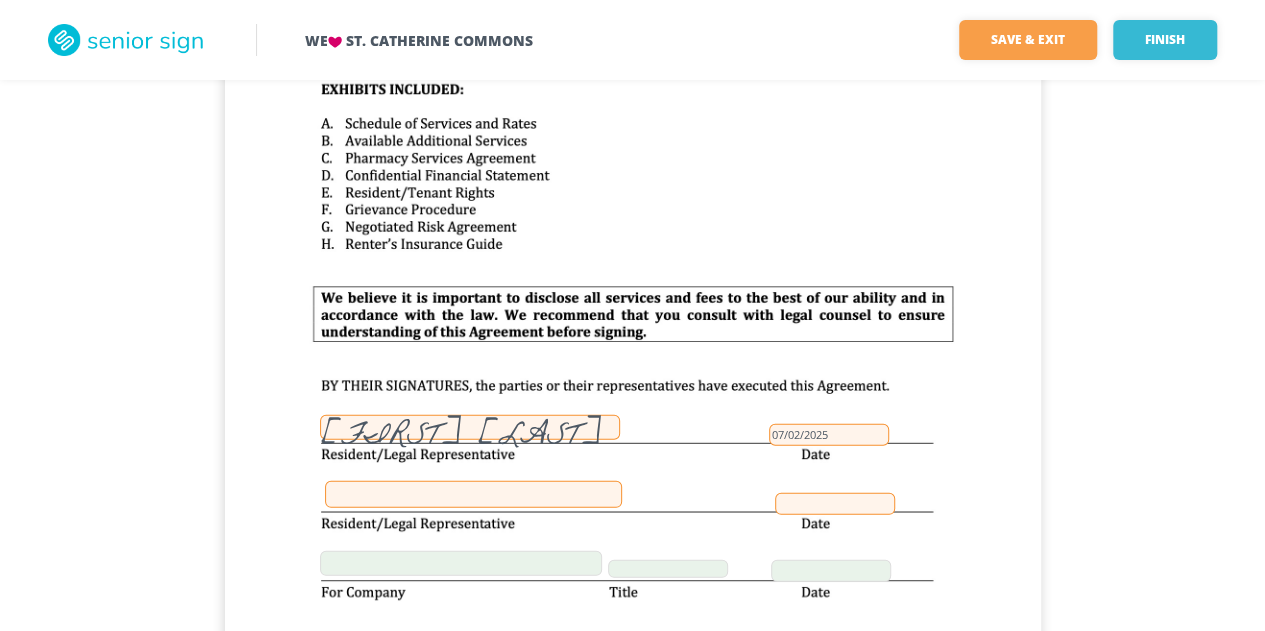 click on "We    St. Catherine Commons Save & Exit Finish Save & exit FILLED 2 / 42   Finish 07/01/2025 [FIRST] [LAST] [FIRST] [LAST]   07/02/2025       [FIRST] [LAST] 515 3,000 (Paid) 2,515 3,675 2 $100 off rent until 12/2025 If qualified for Medicaid, will accept 18 months of private pay. 6,090             [FIRST] [LAST] 2,515 July 7, 2025         [FIRST] [LAST]" at bounding box center [632, -3993] 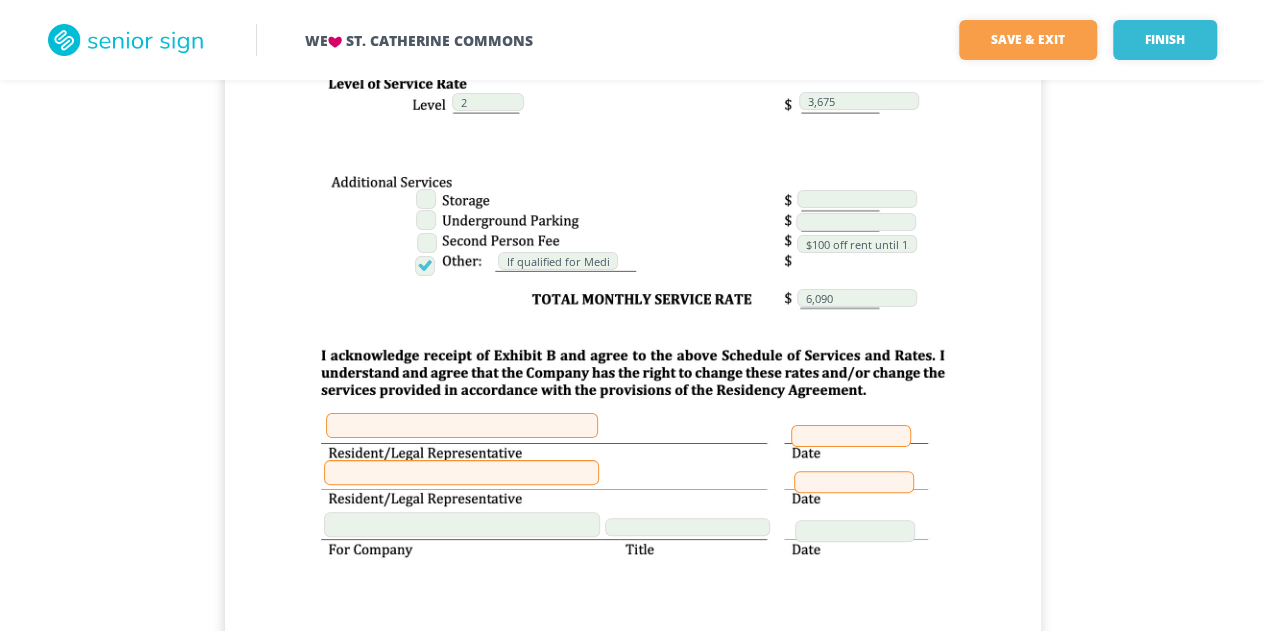 scroll, scrollTop: 22776, scrollLeft: 0, axis: vertical 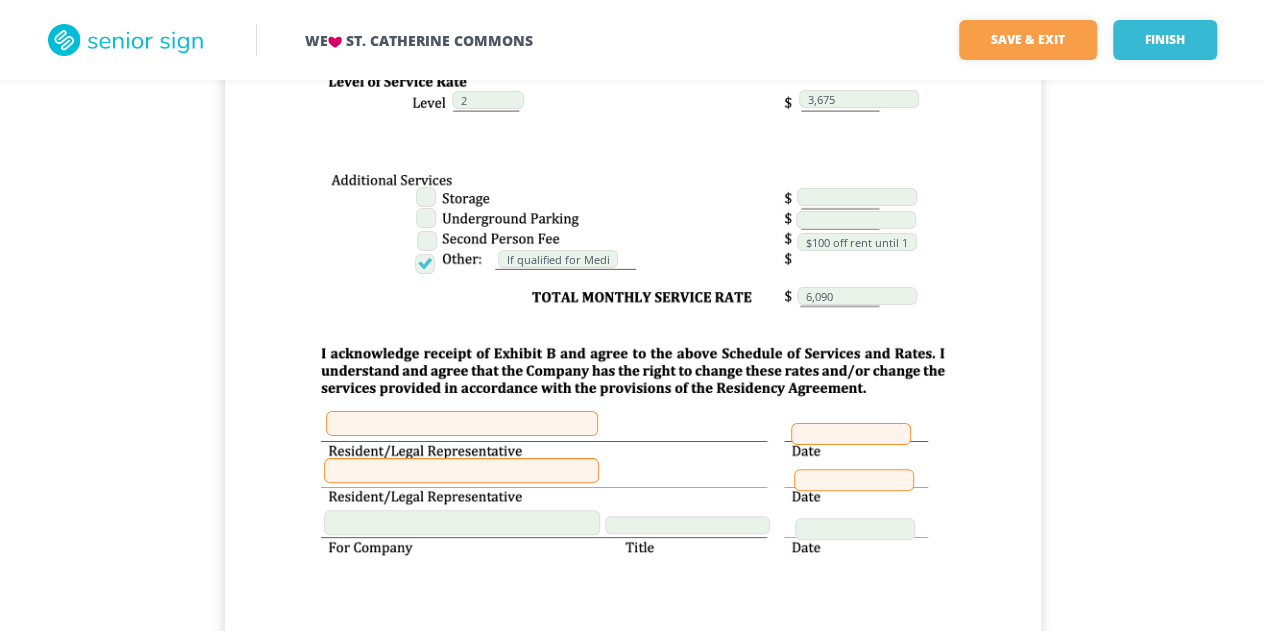 click on "[FIRST] [LAST] 515 3,000 (Paid) 2,515 3,675 2 $100 off rent until 12/2025 If qualified for Medicaid, will accept 18 months of private pay. 6,090" at bounding box center (633, 268) 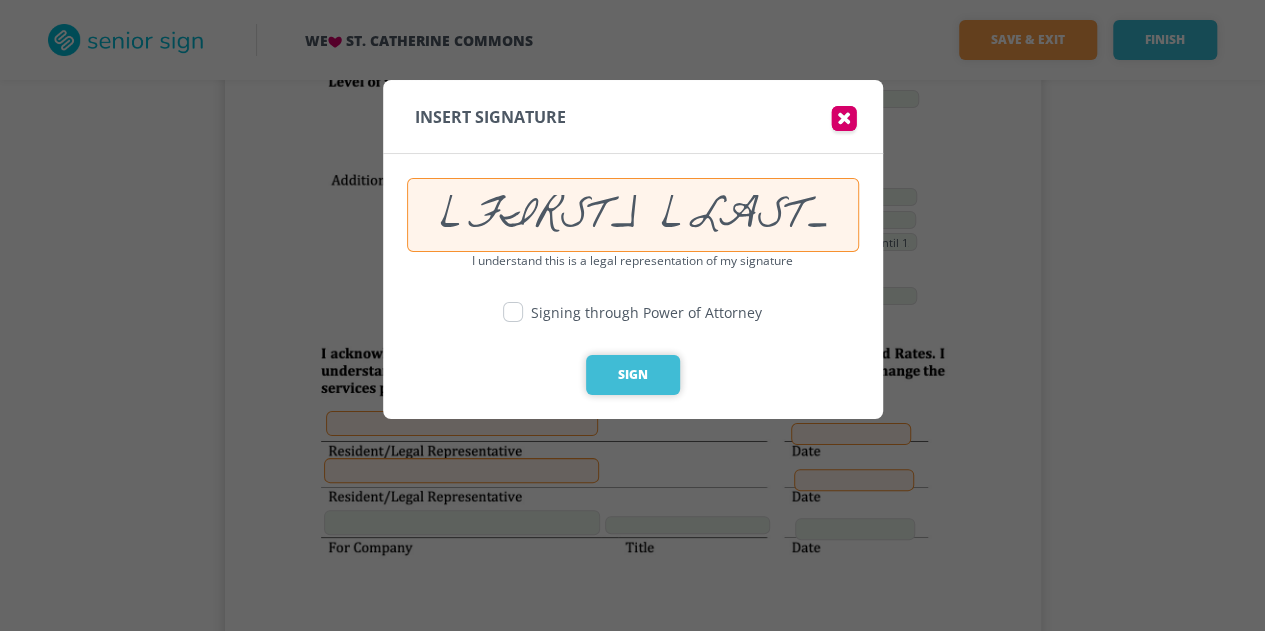 click on "Sign" at bounding box center (633, 375) 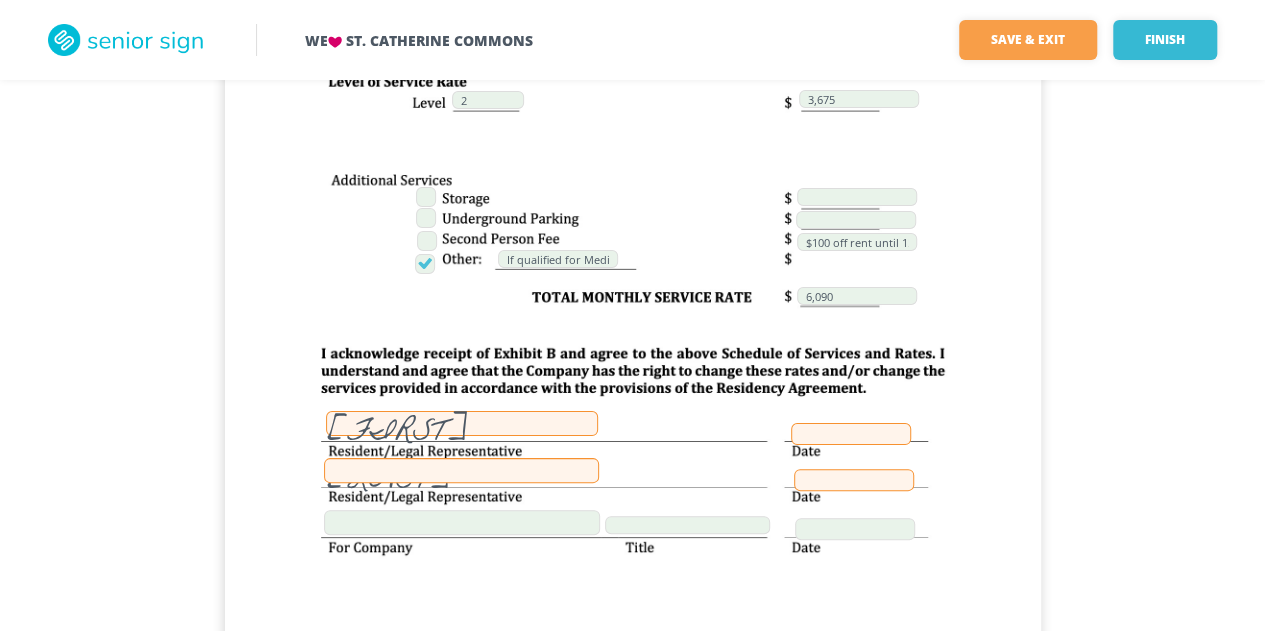 click at bounding box center (851, 434) 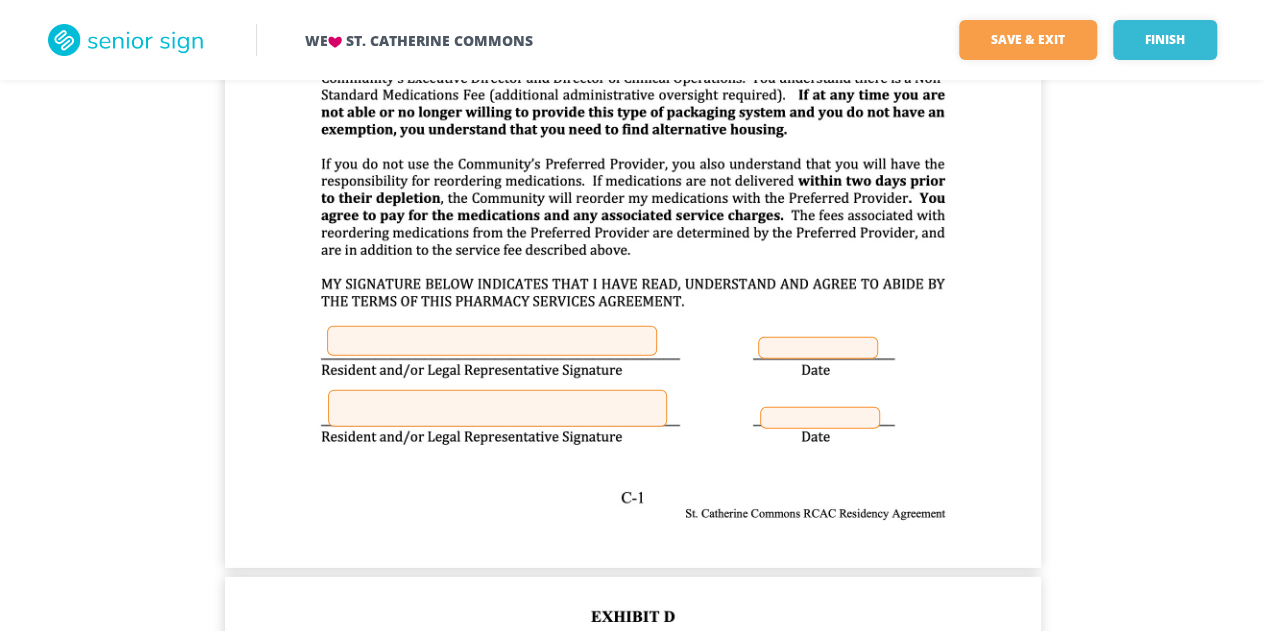 scroll, scrollTop: 25136, scrollLeft: 0, axis: vertical 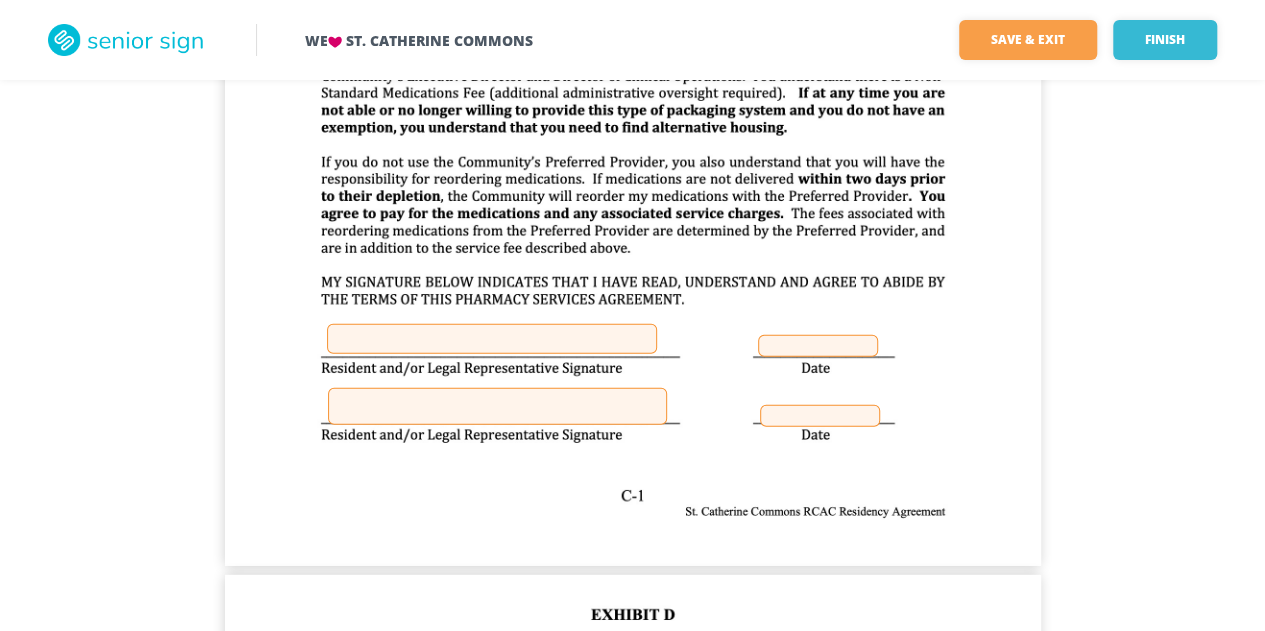 click at bounding box center (492, 339) 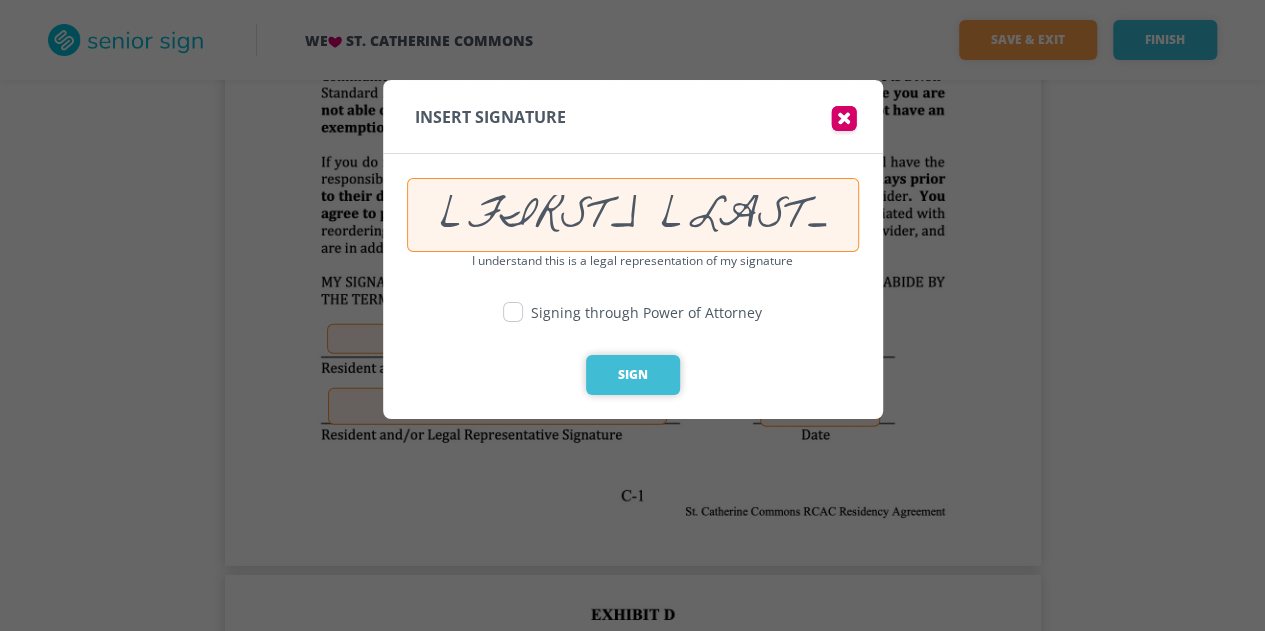 click on "Sign" at bounding box center (633, 375) 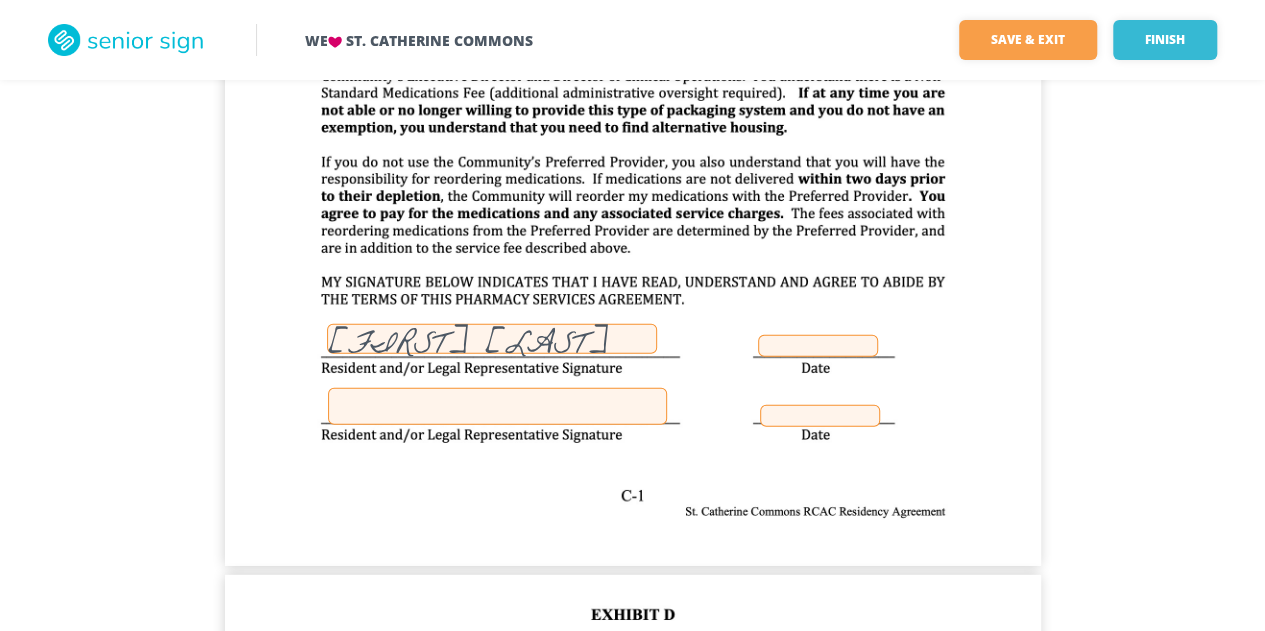 click on "[FIRST] [LAST]" at bounding box center (633, 38) 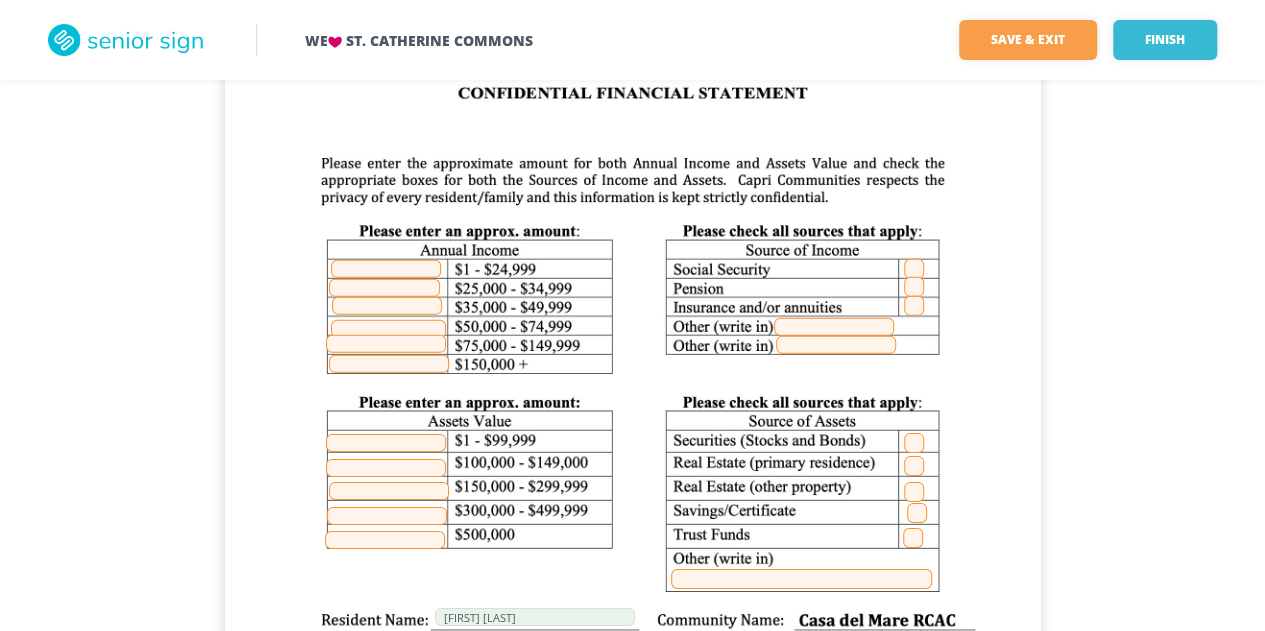 scroll, scrollTop: 25696, scrollLeft: 0, axis: vertical 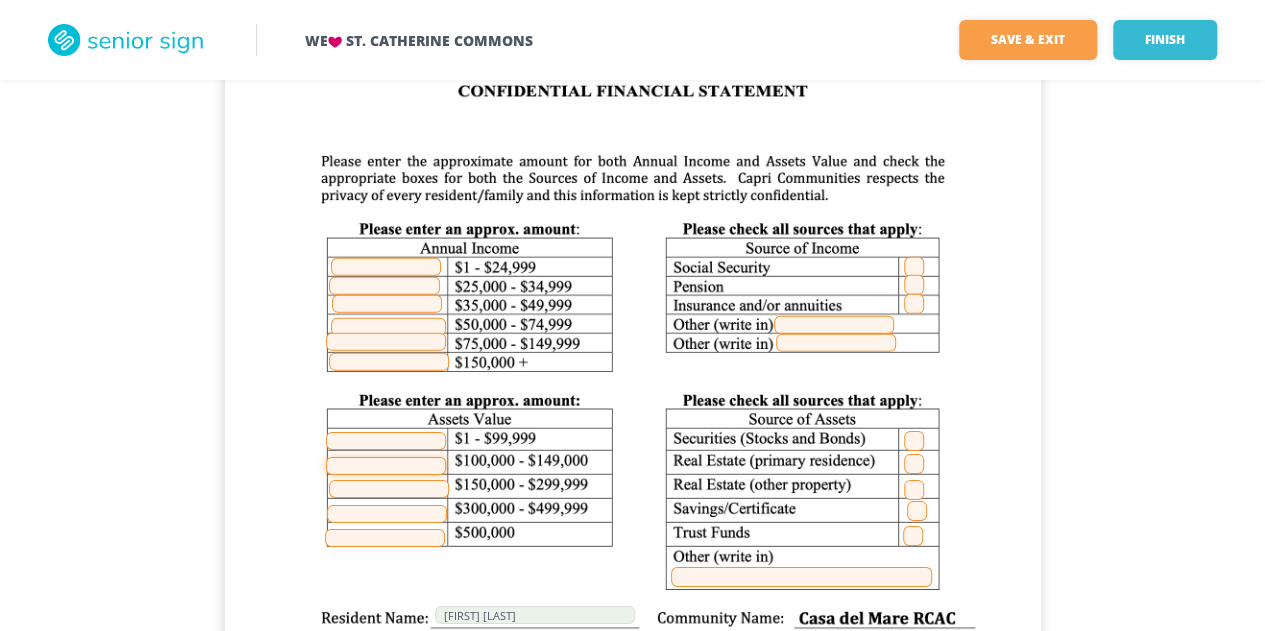 click at bounding box center [386, 466] 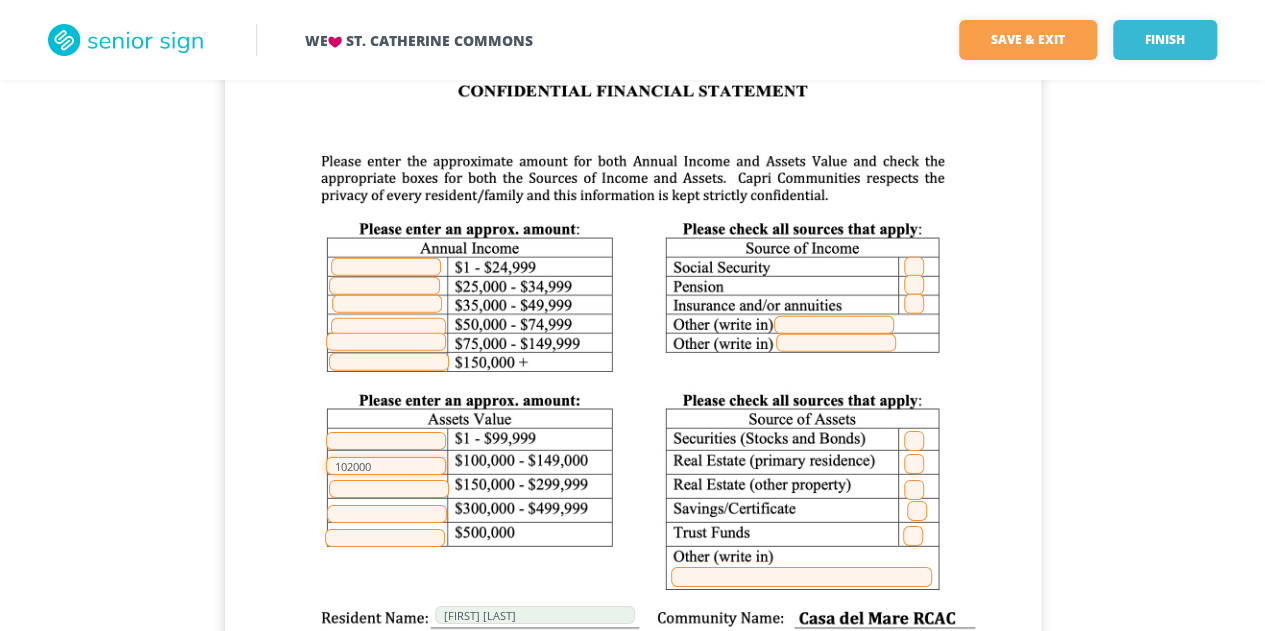 type on "102000" 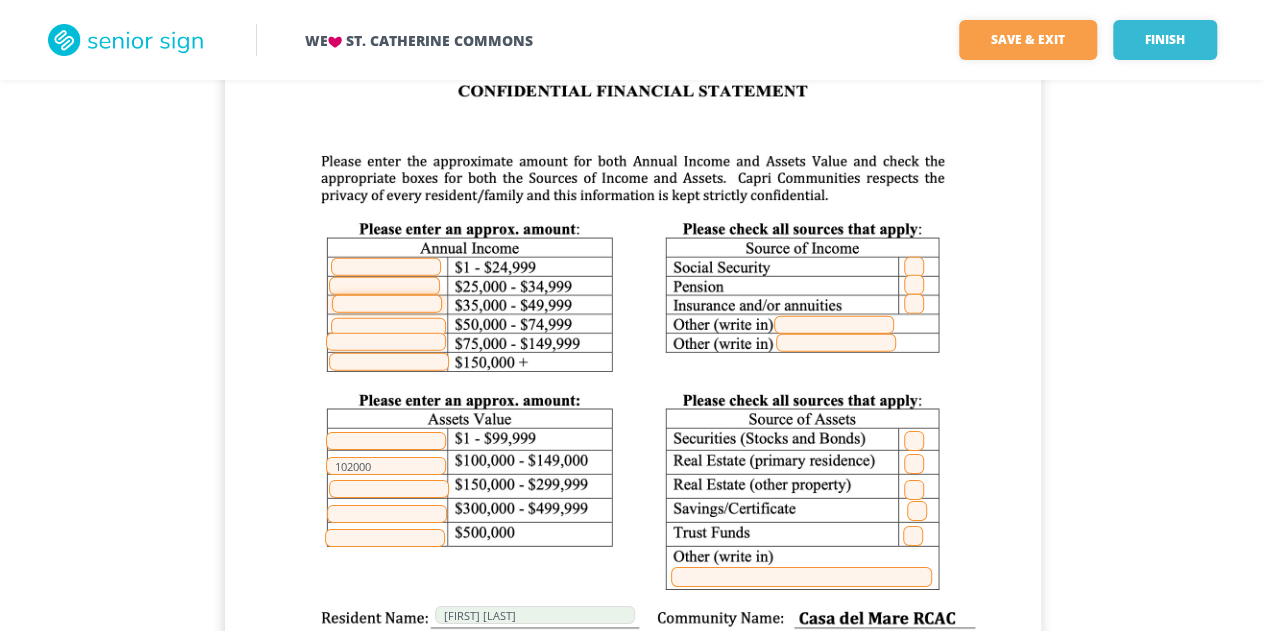 click at bounding box center (387, 304) 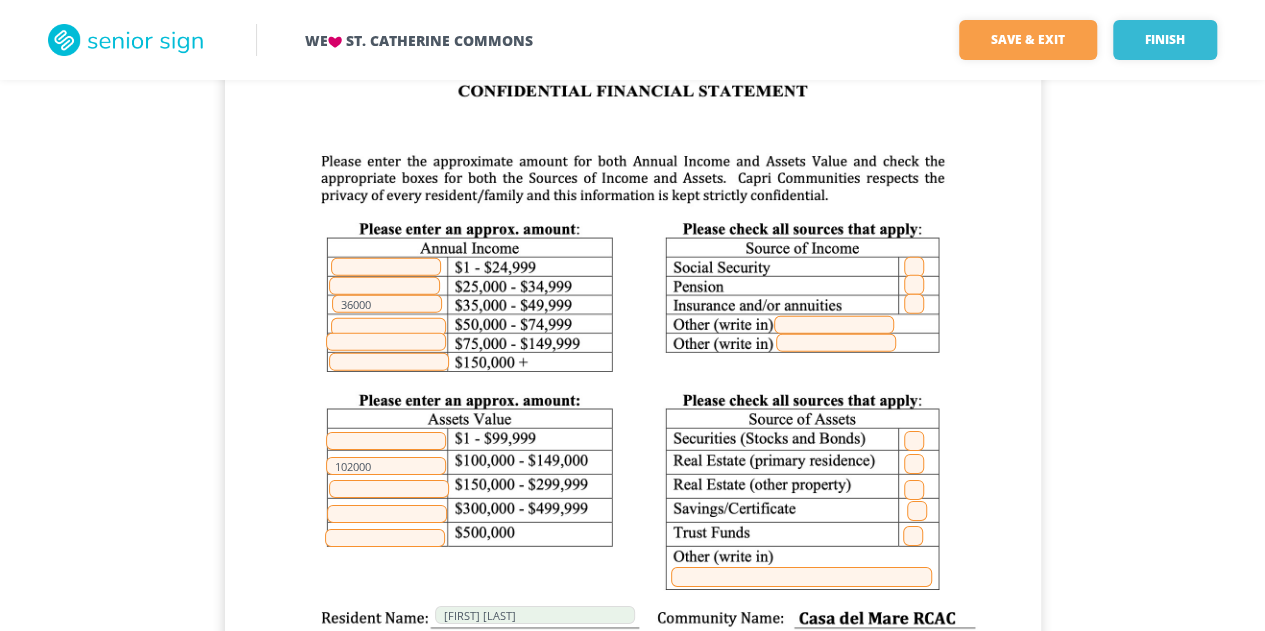 click at bounding box center (914, 267) 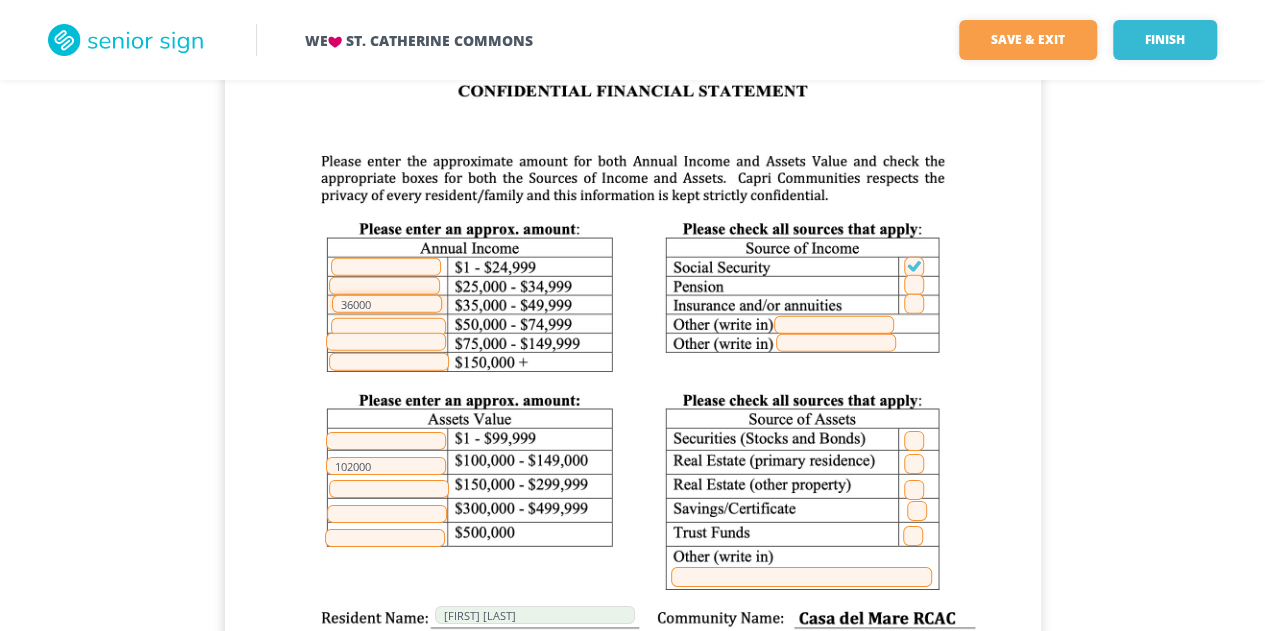 click on "36000" at bounding box center [387, 304] 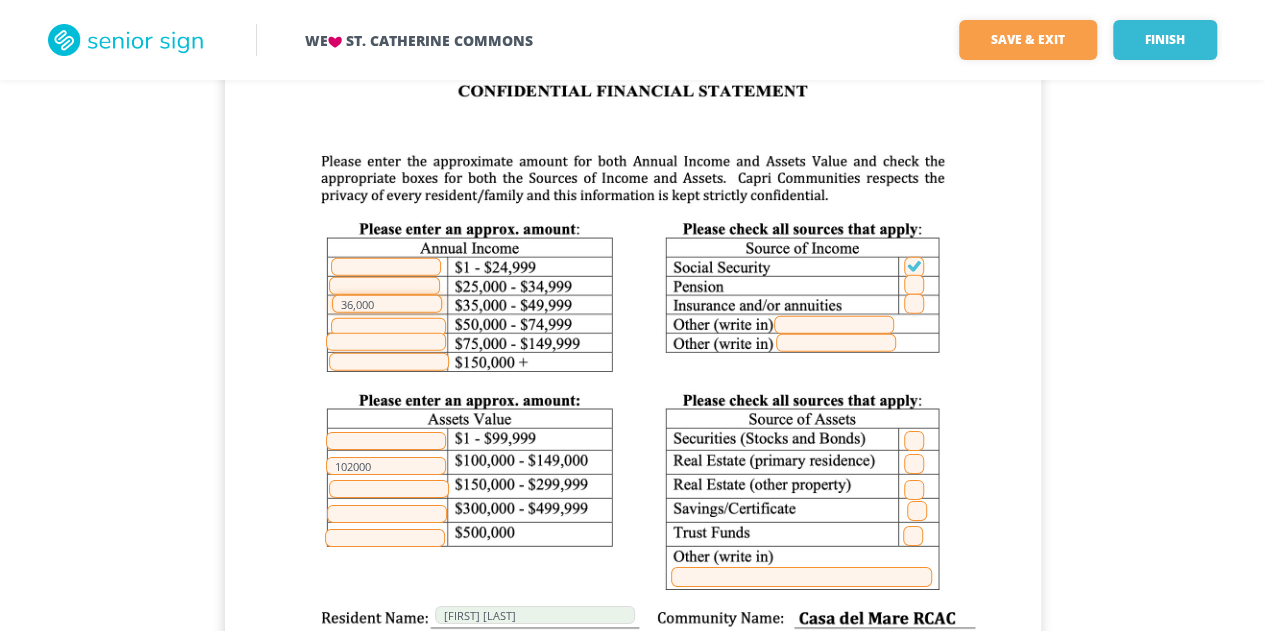 type on "36,000" 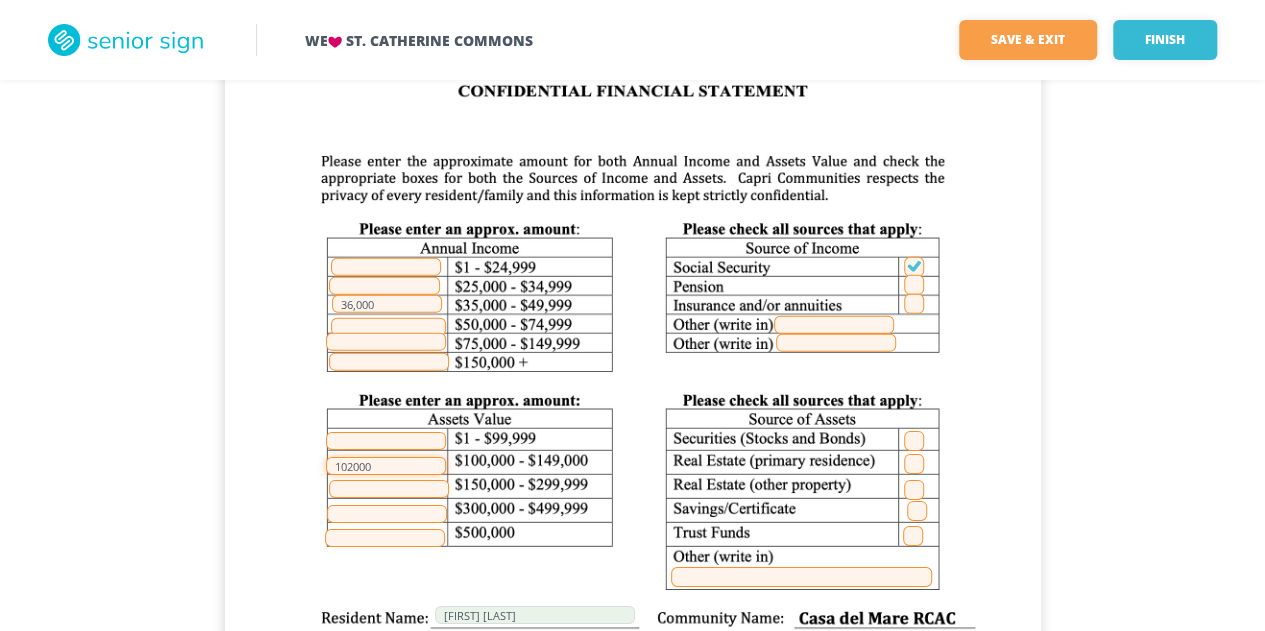 click on "102000" at bounding box center (386, 466) 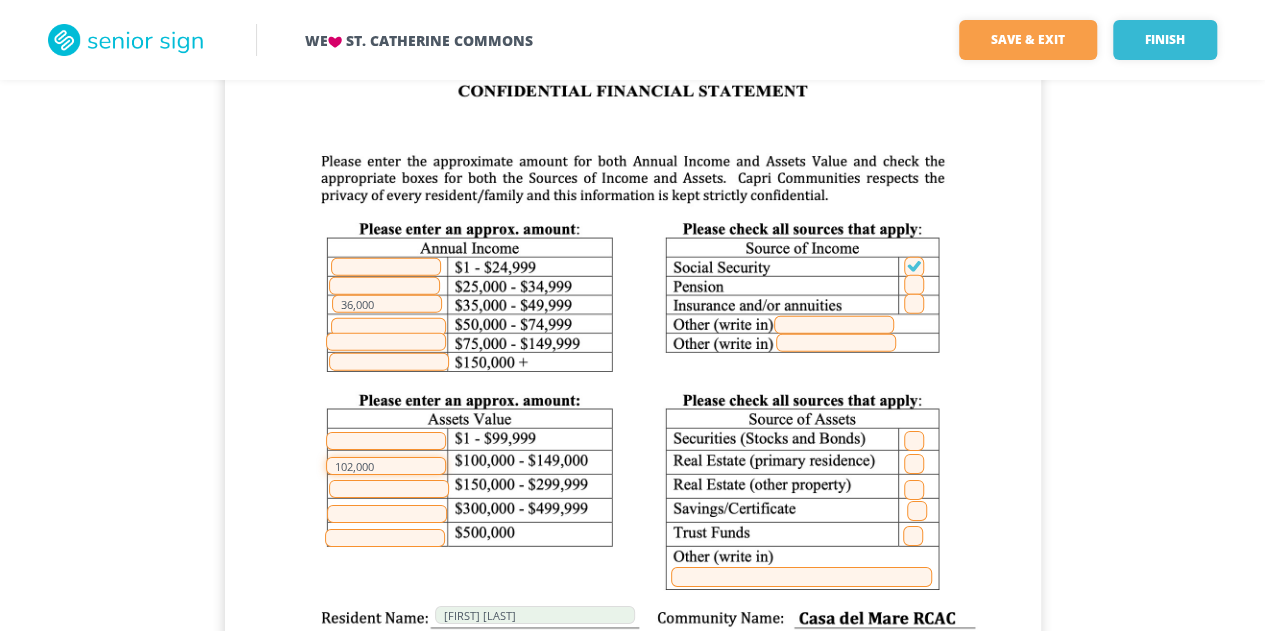 type on "102,000" 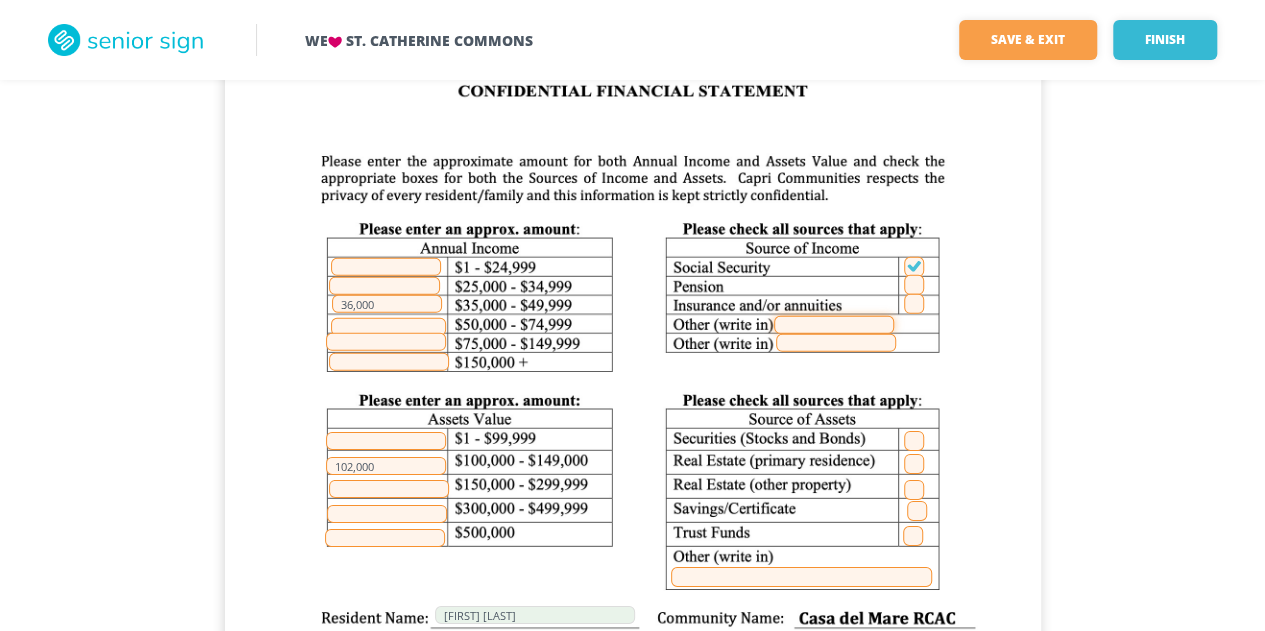 click at bounding box center [834, 325] 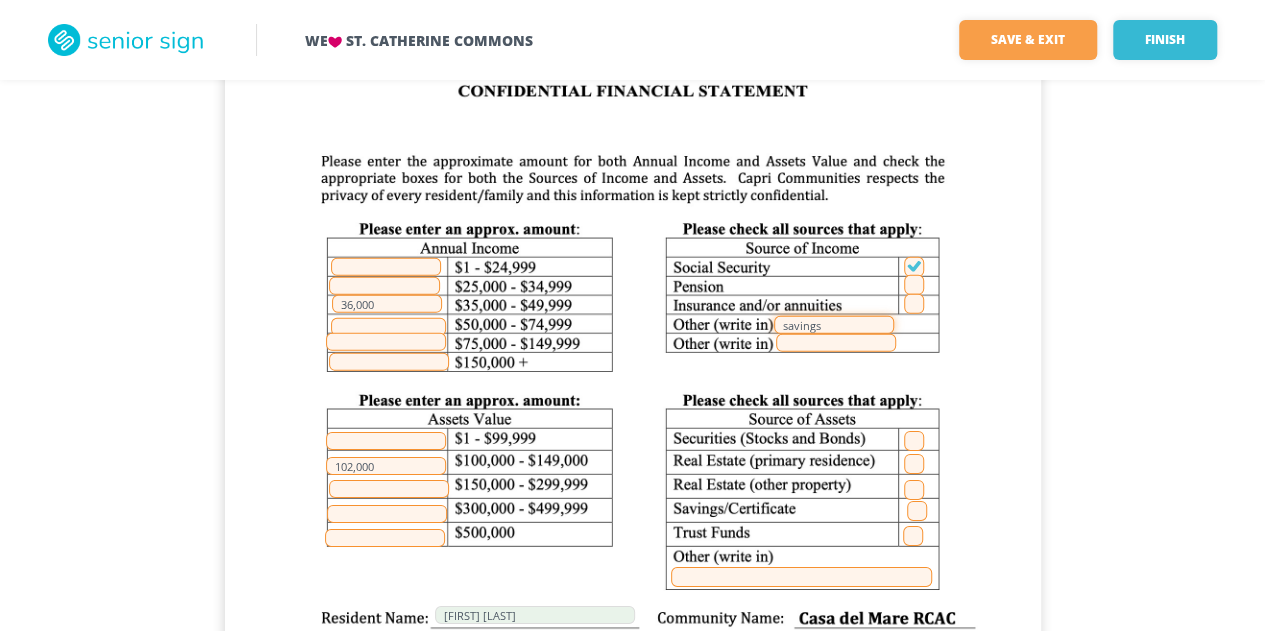 type on "savings" 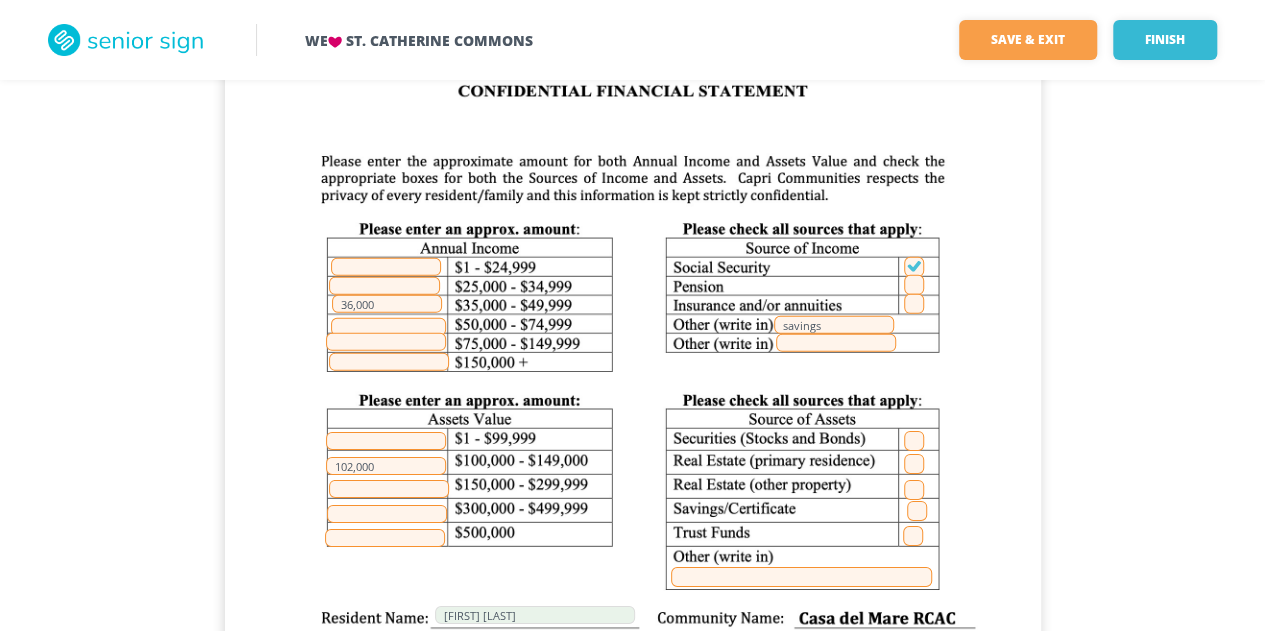 click at bounding box center [914, 490] 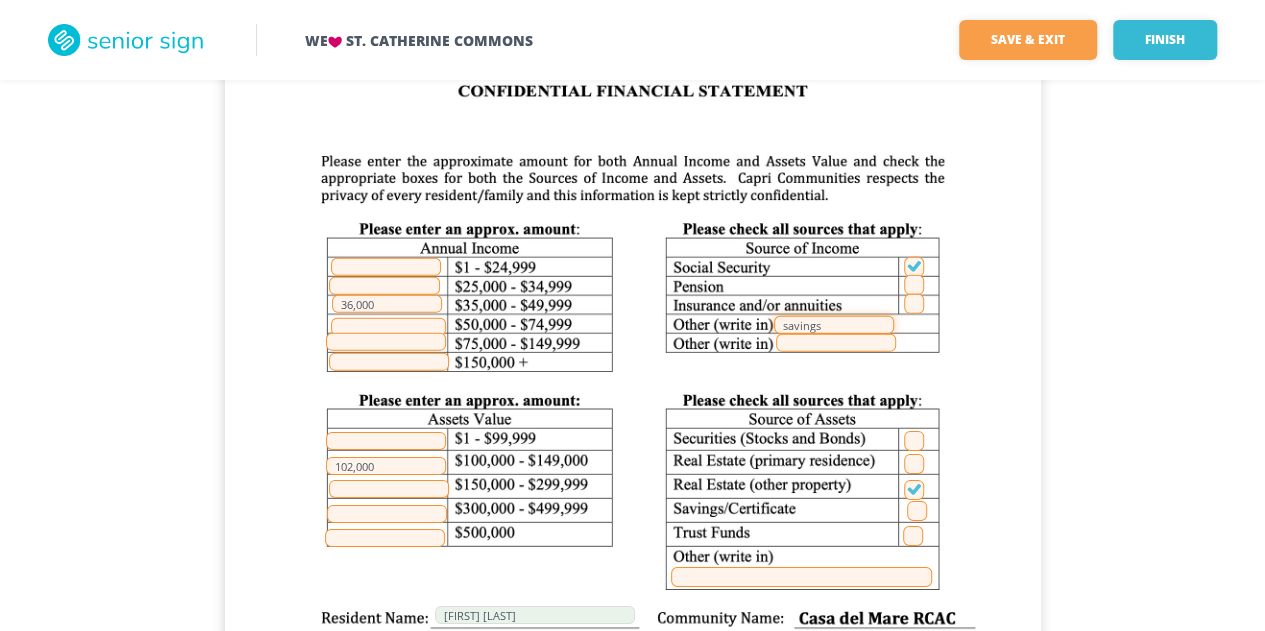 drag, startPoint x: 838, startPoint y: 323, endPoint x: 786, endPoint y: 327, distance: 52.153618 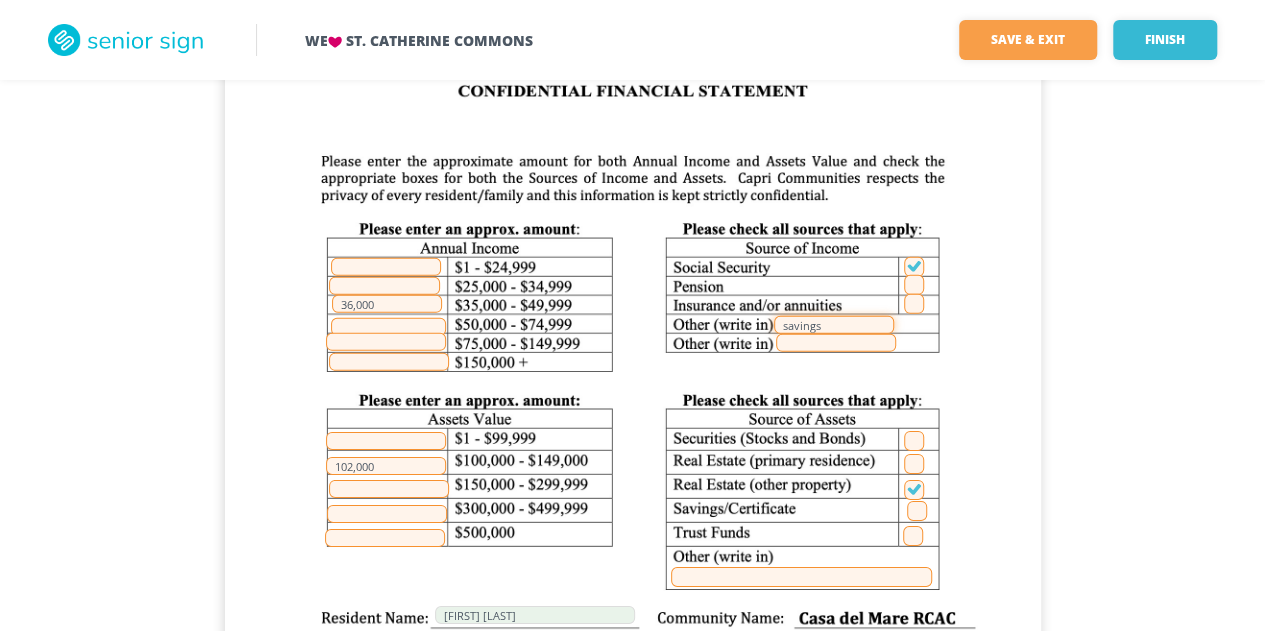 click on "savings" at bounding box center [834, 325] 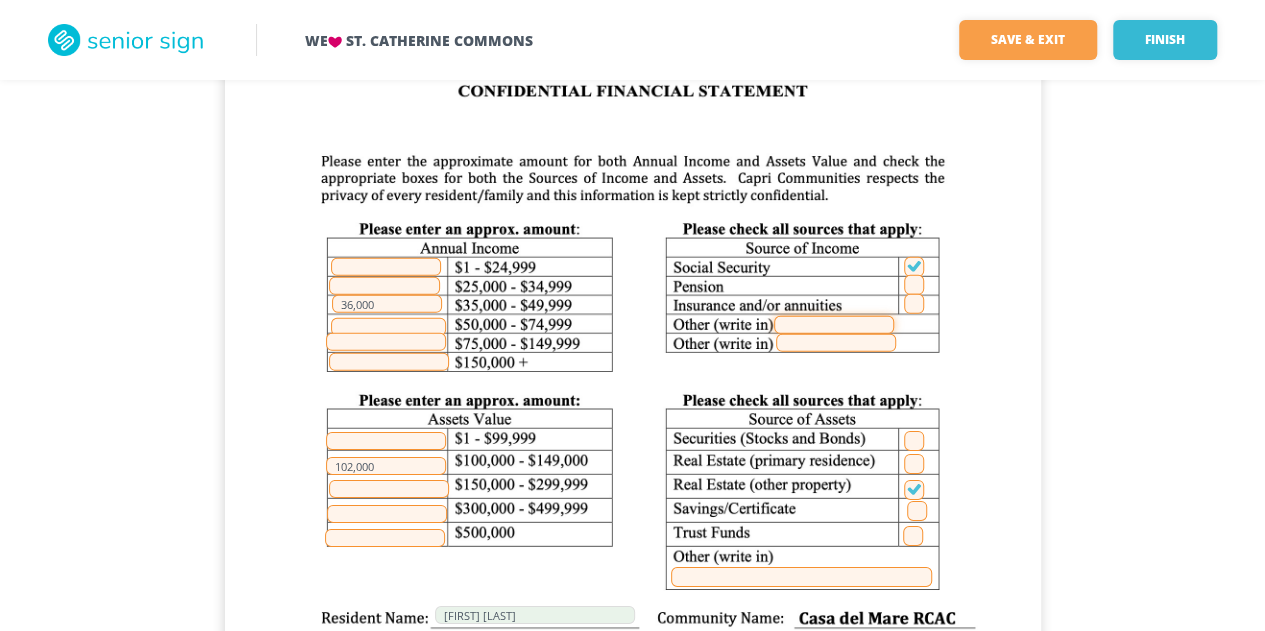 type 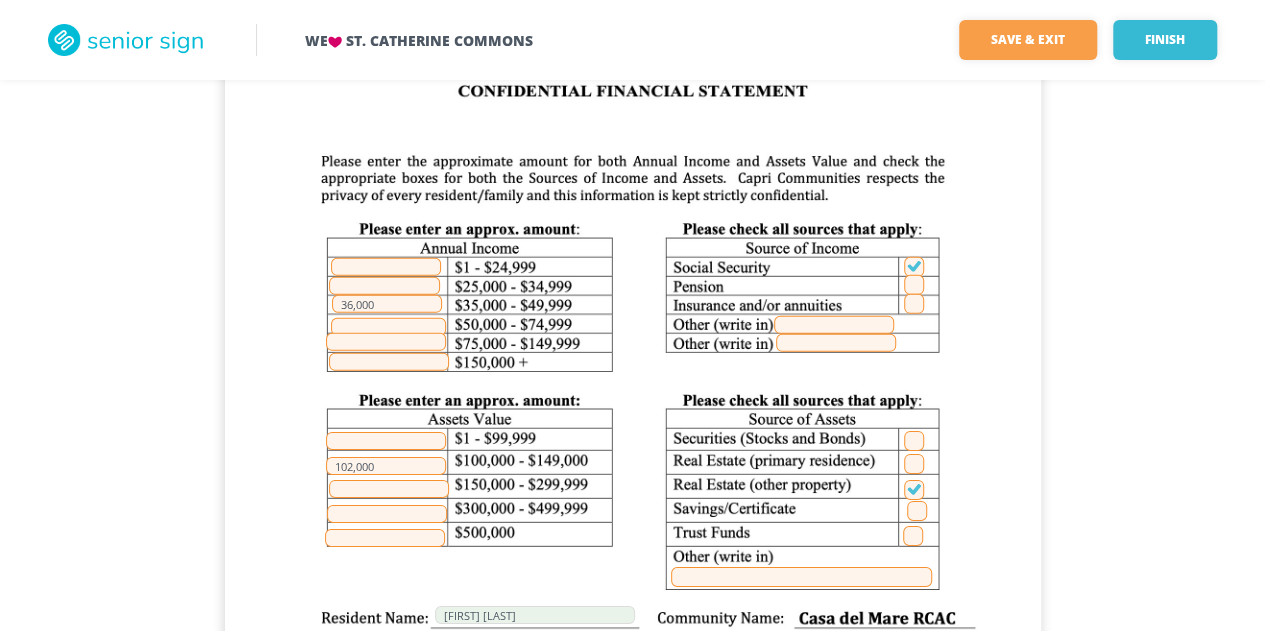 click on "We    St. Catherine Commons Save & Exit Finish Save & exit FILLED 10 / 42   Finish 07/01/2025 [FIRST] [LAST] [FIRST] [LAST]   07/02/2025       [FIRST] [LAST] 515 3,000 (Paid) 2,515 3,675 2 $100 off rent until 12/2025 If qualified for Medicaid, will accept 18 months of private pay. 6,090 [FIRST] [LAST]   07/02/2025       [FIRST] [LAST]   07/02/2025   36,000 102,000 [FIRST] [LAST] 2,515 July 7, 2025         [FIRST] [LAST]" at bounding box center [632, -8033] 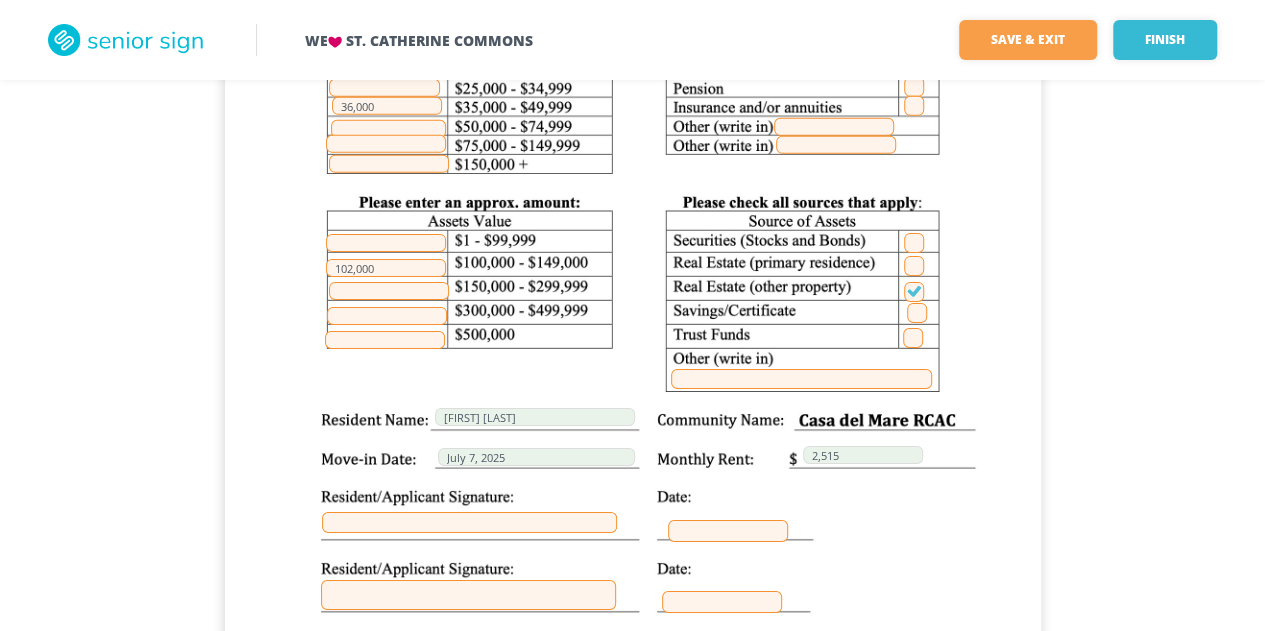 scroll, scrollTop: 25896, scrollLeft: 0, axis: vertical 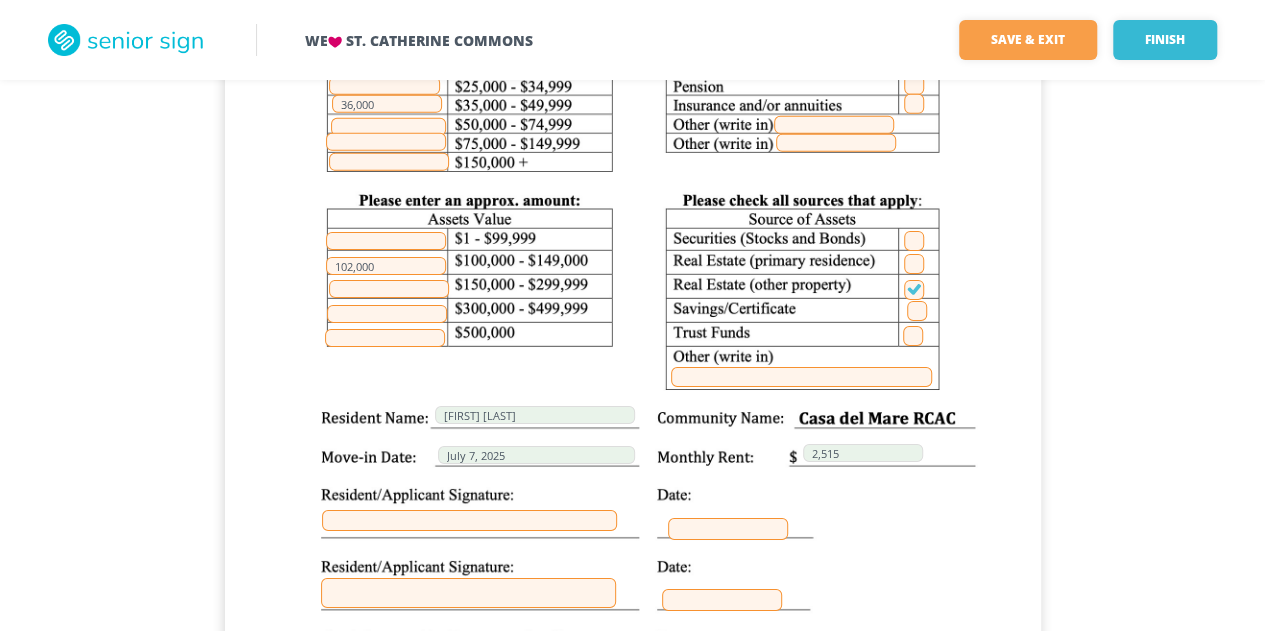 click at bounding box center (917, 311) 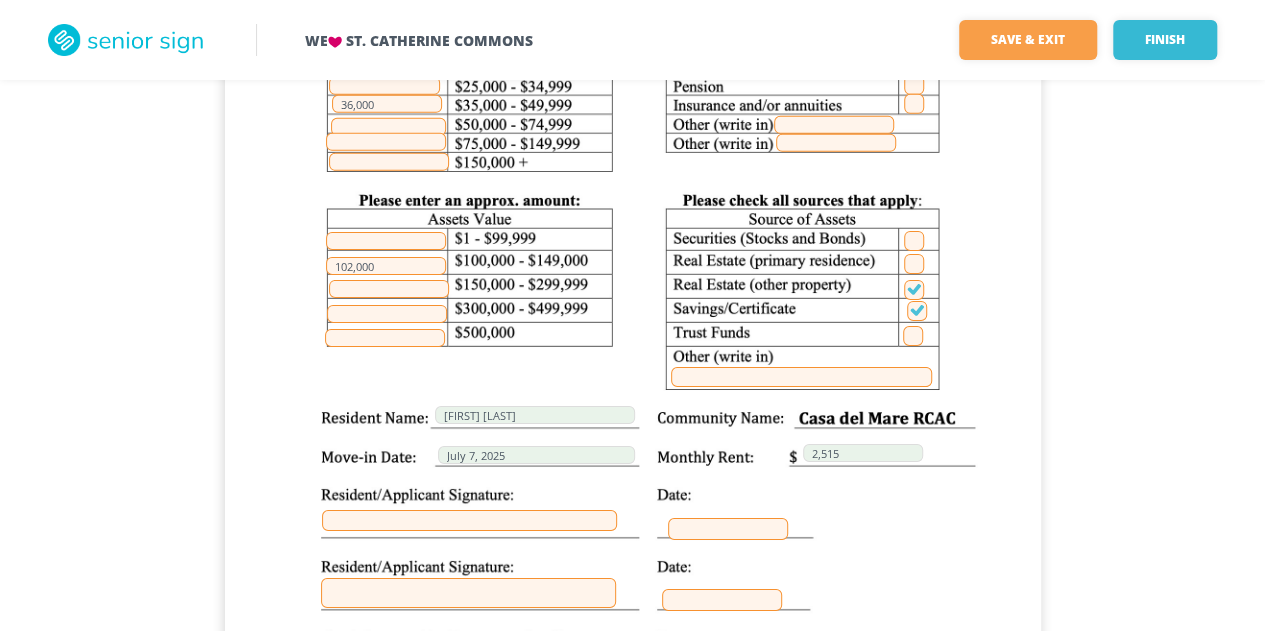 click at bounding box center [914, 290] 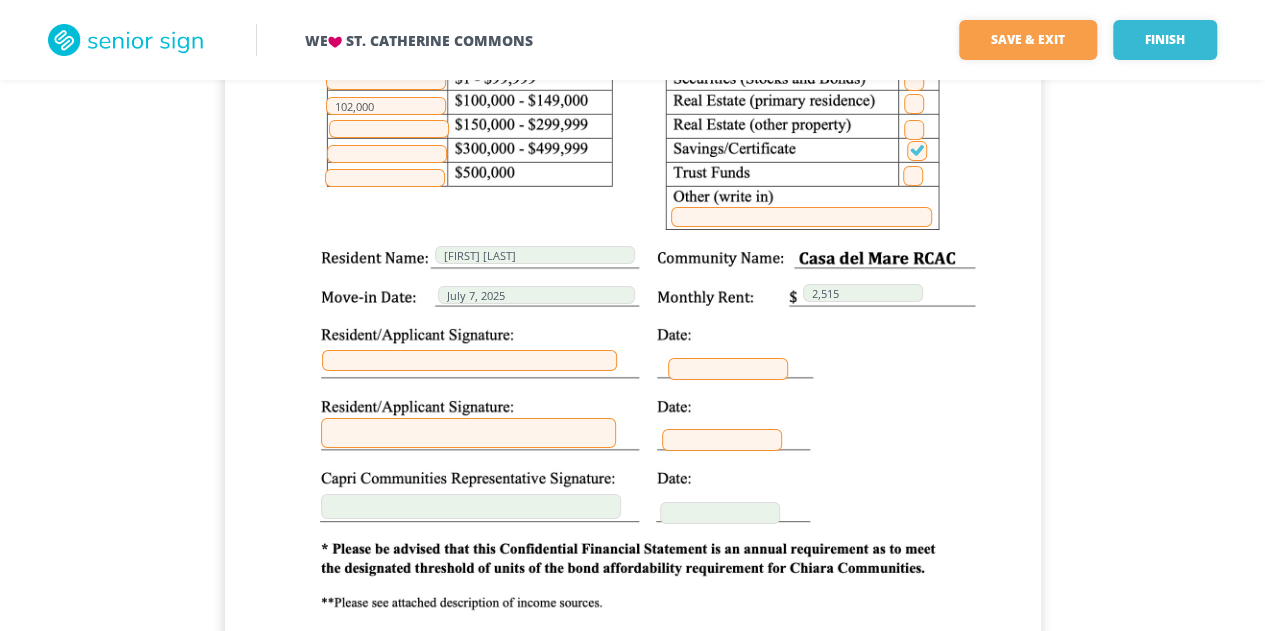 scroll, scrollTop: 26096, scrollLeft: 0, axis: vertical 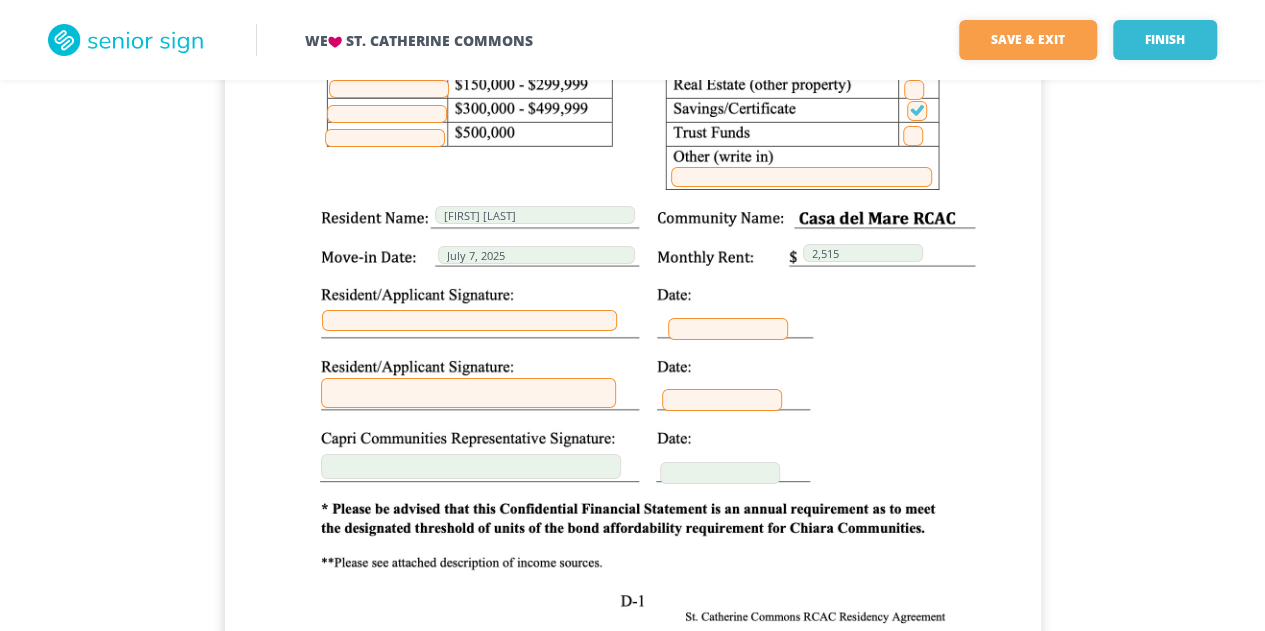 drag, startPoint x: 583, startPoint y: 333, endPoint x: 590, endPoint y: 321, distance: 13.892444 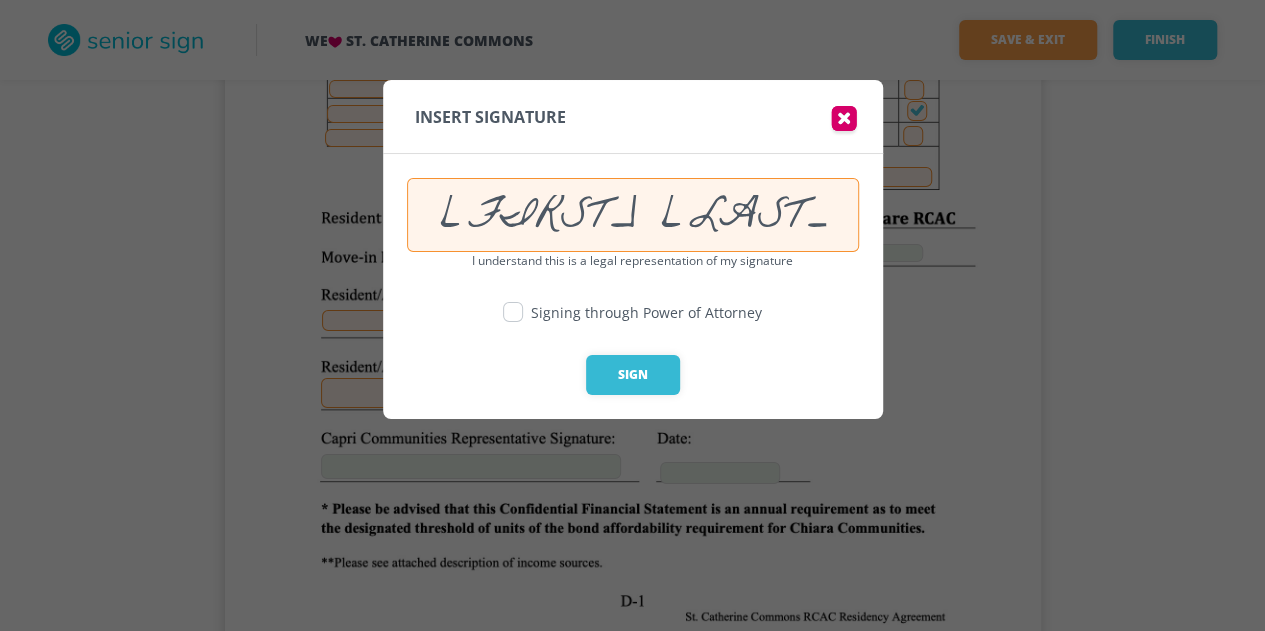 click on "I understand this is a legal representation of my signature   Signing through Power of Attorney Sign" at bounding box center (633, 335) 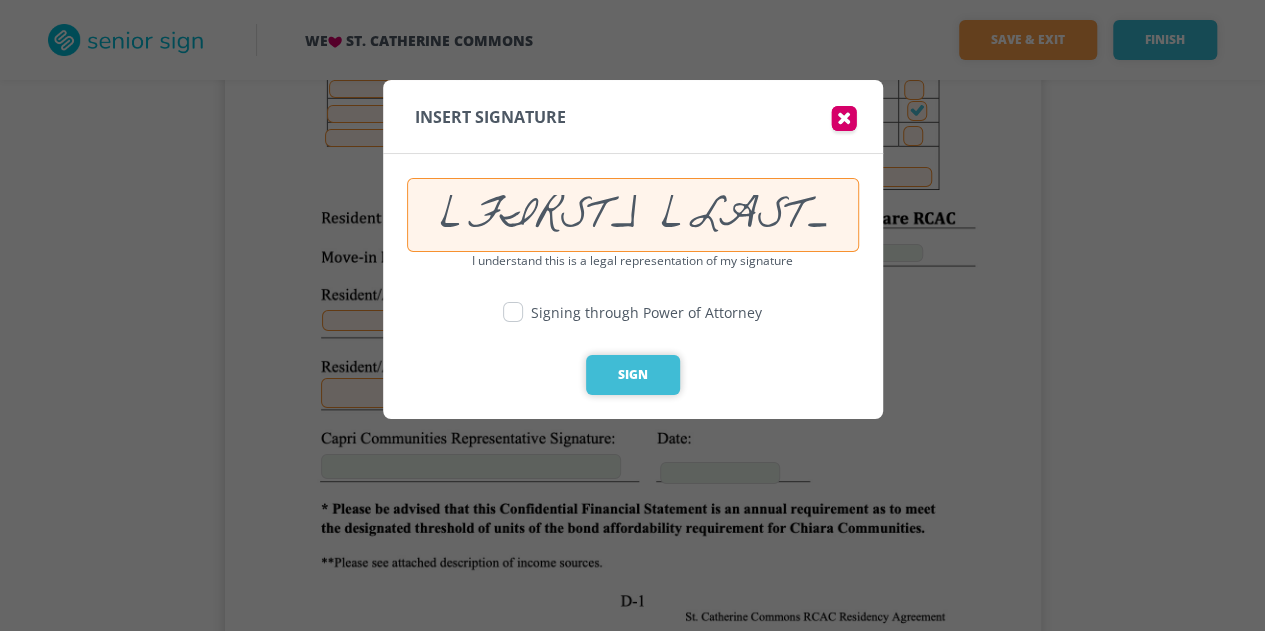 click on "Sign" at bounding box center (633, 375) 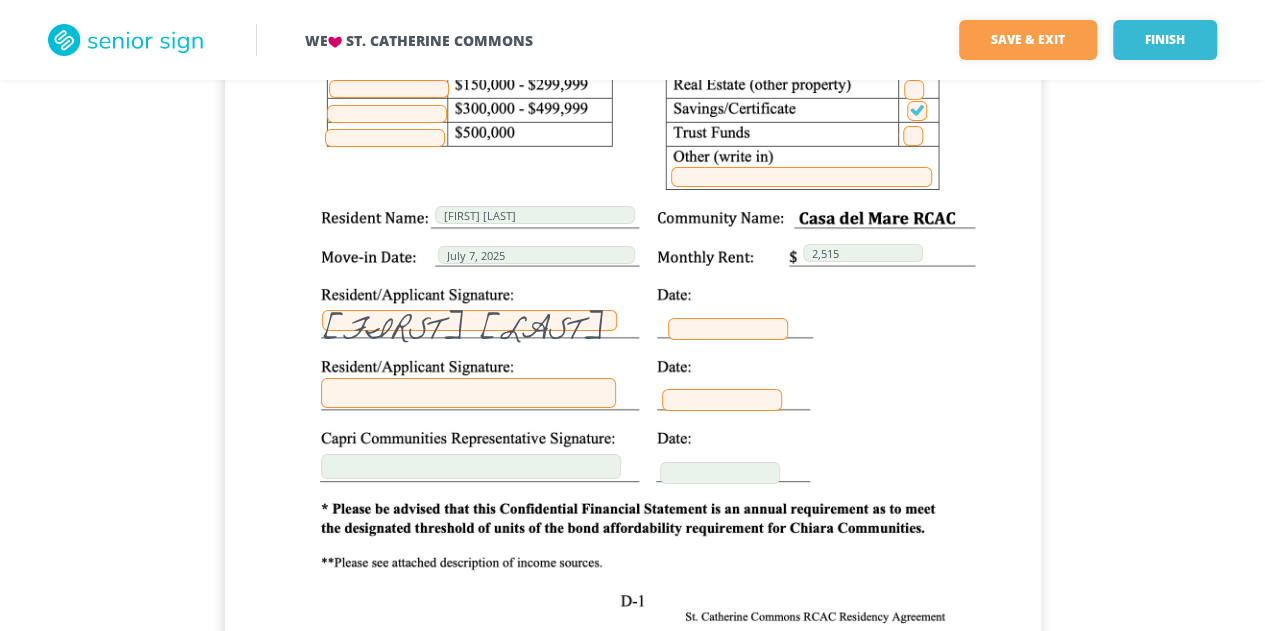 click at bounding box center [728, 329] 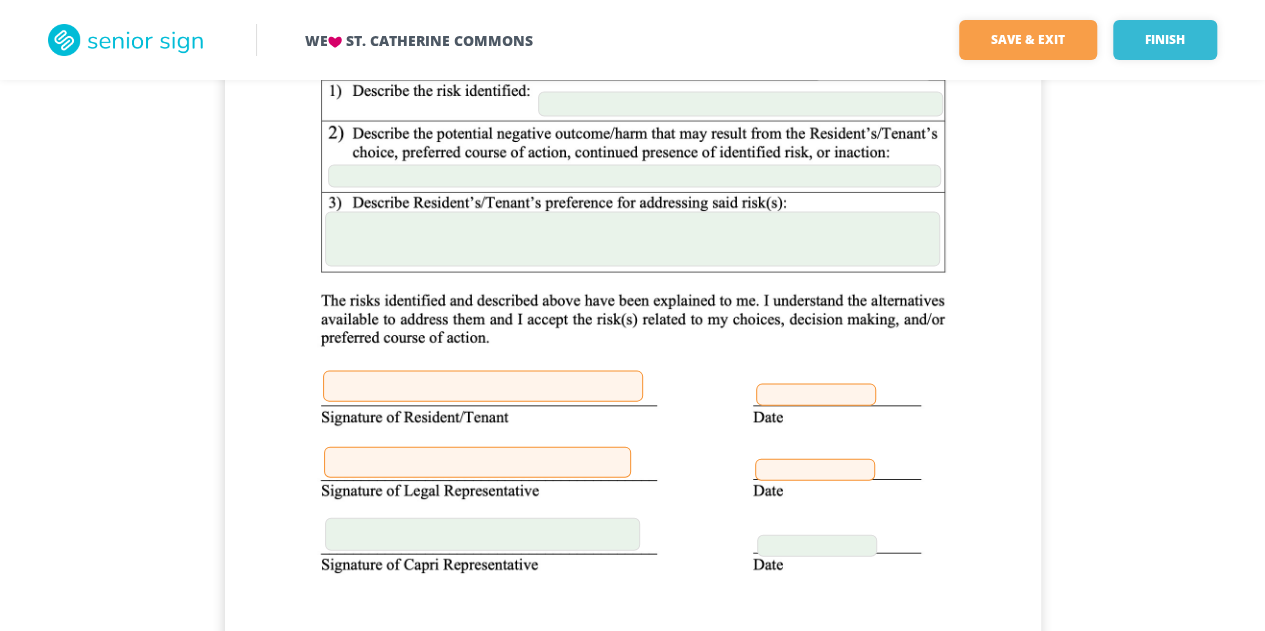 scroll, scrollTop: 32336, scrollLeft: 0, axis: vertical 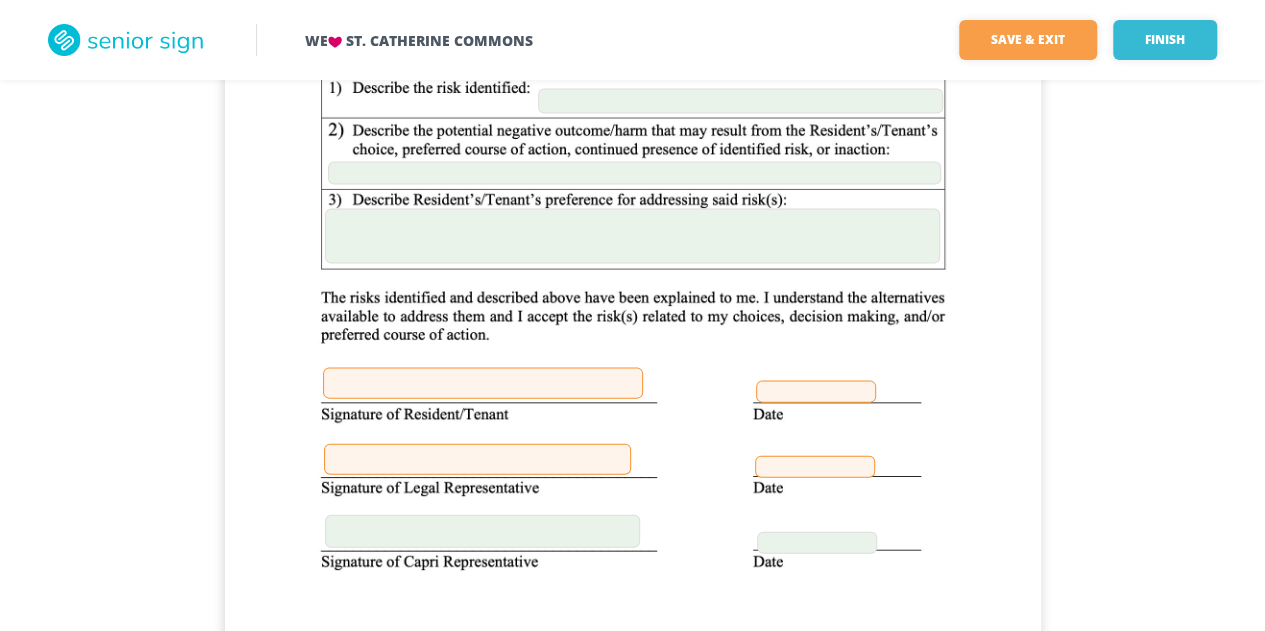 click at bounding box center [483, 383] 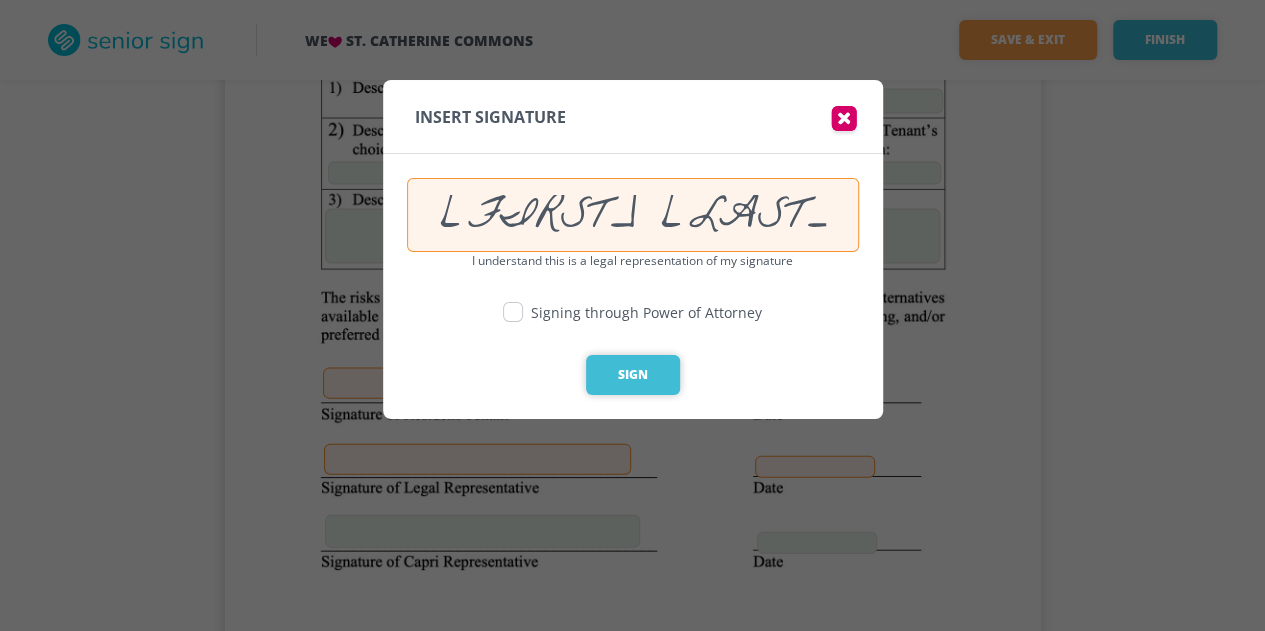 click on "Sign" at bounding box center (633, 375) 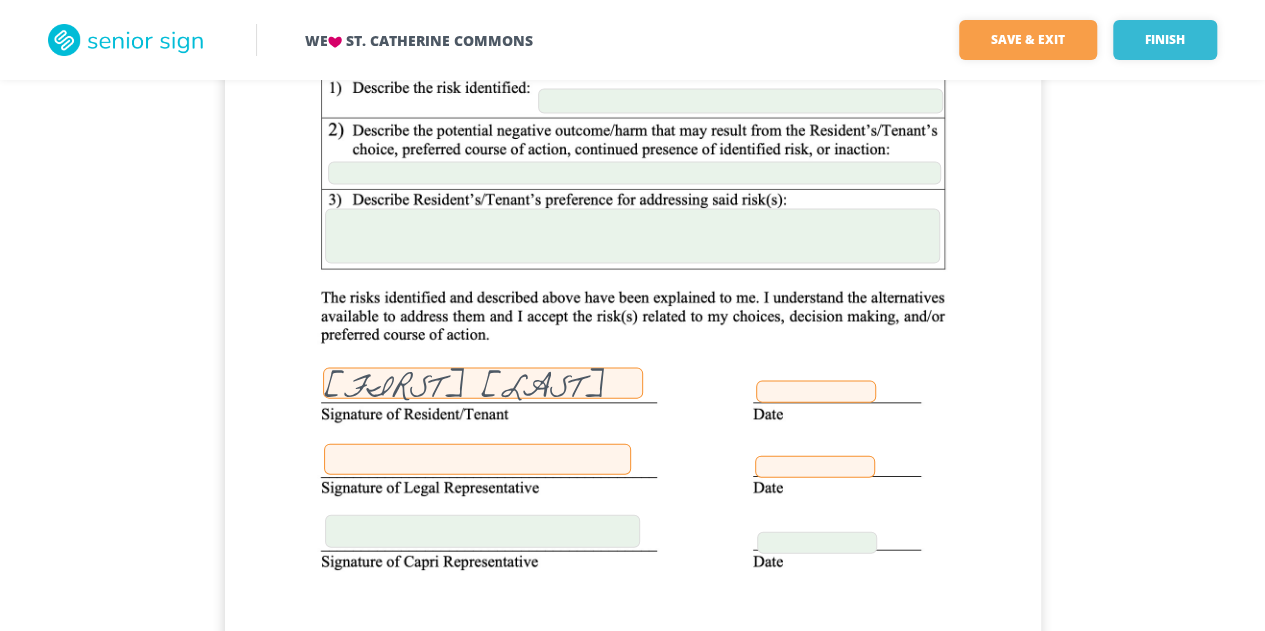 click on "[FIRST] [LAST] [FIRST] [LAST]" at bounding box center (633, 293) 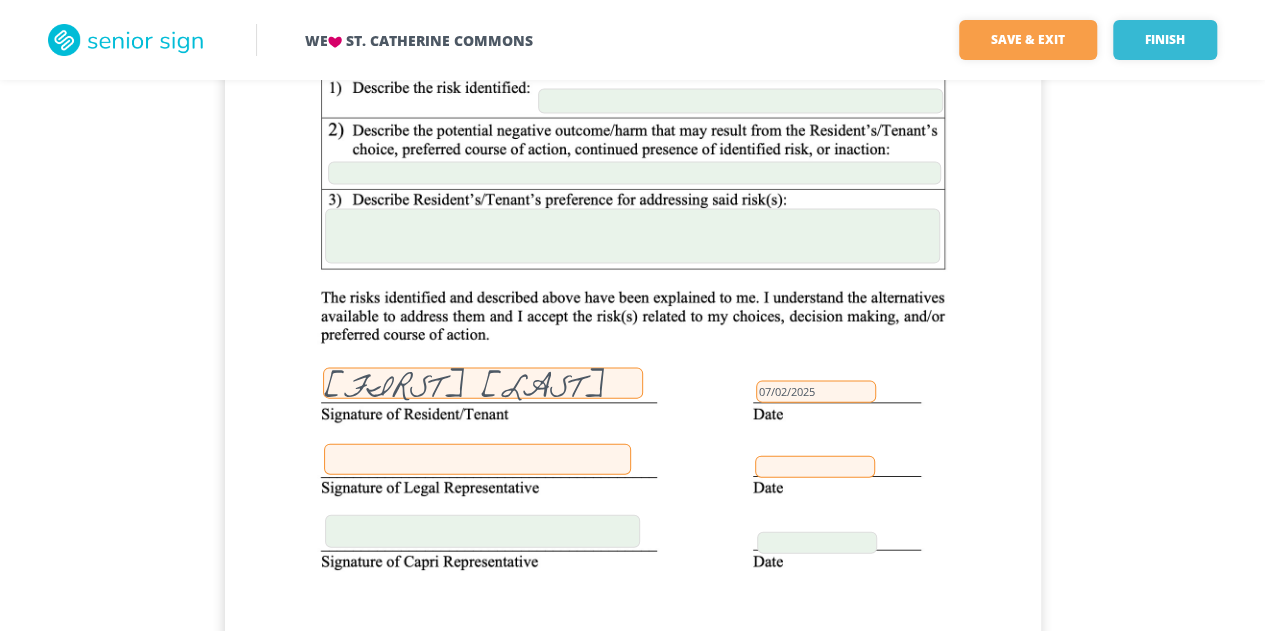 click on "[FIRST] [LAST] [FIRST] [LAST]   07/02/2025" at bounding box center (633, 293) 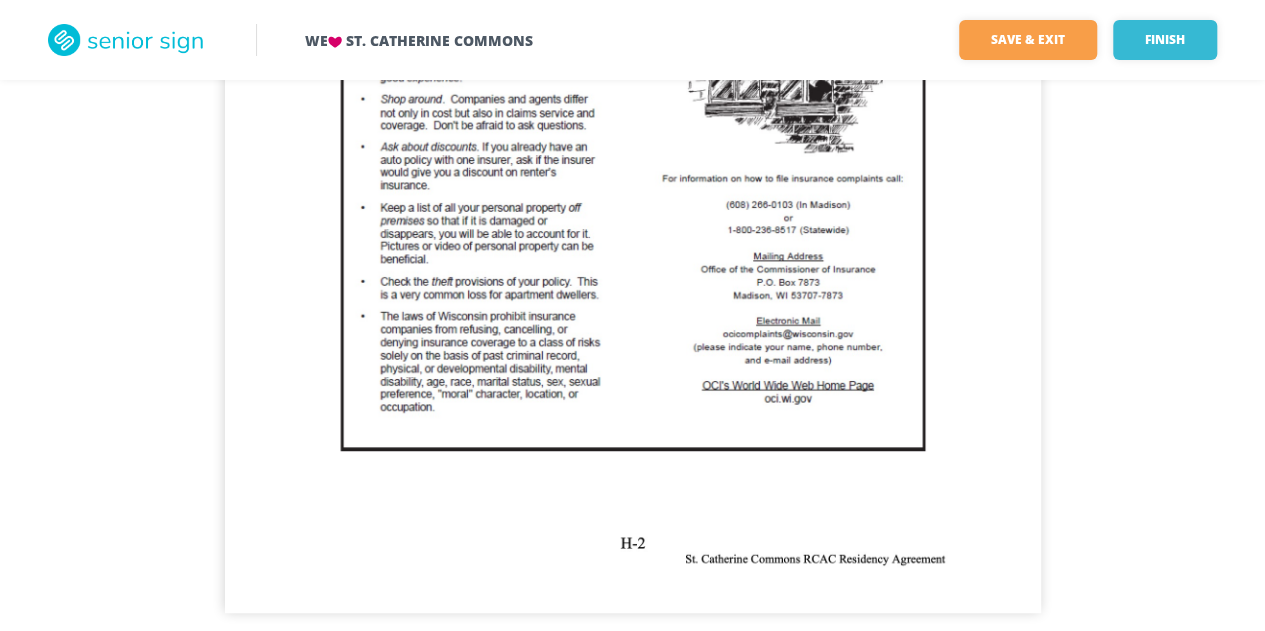 scroll, scrollTop: 34711, scrollLeft: 0, axis: vertical 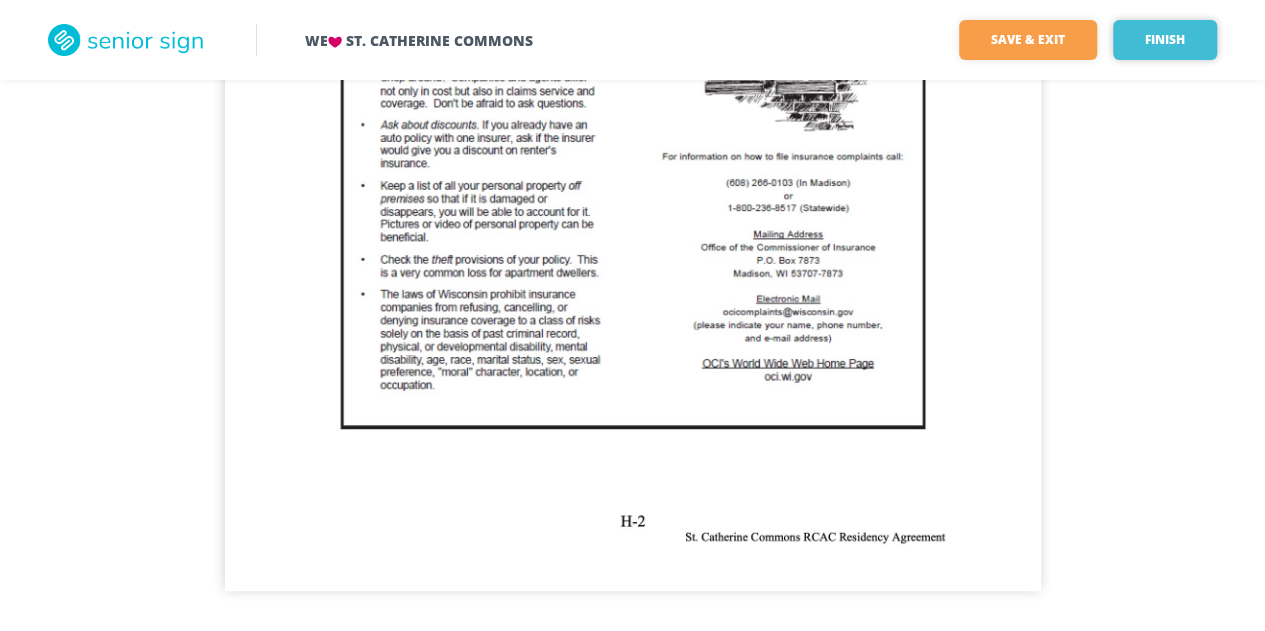 click on "Finish" at bounding box center (1165, 40) 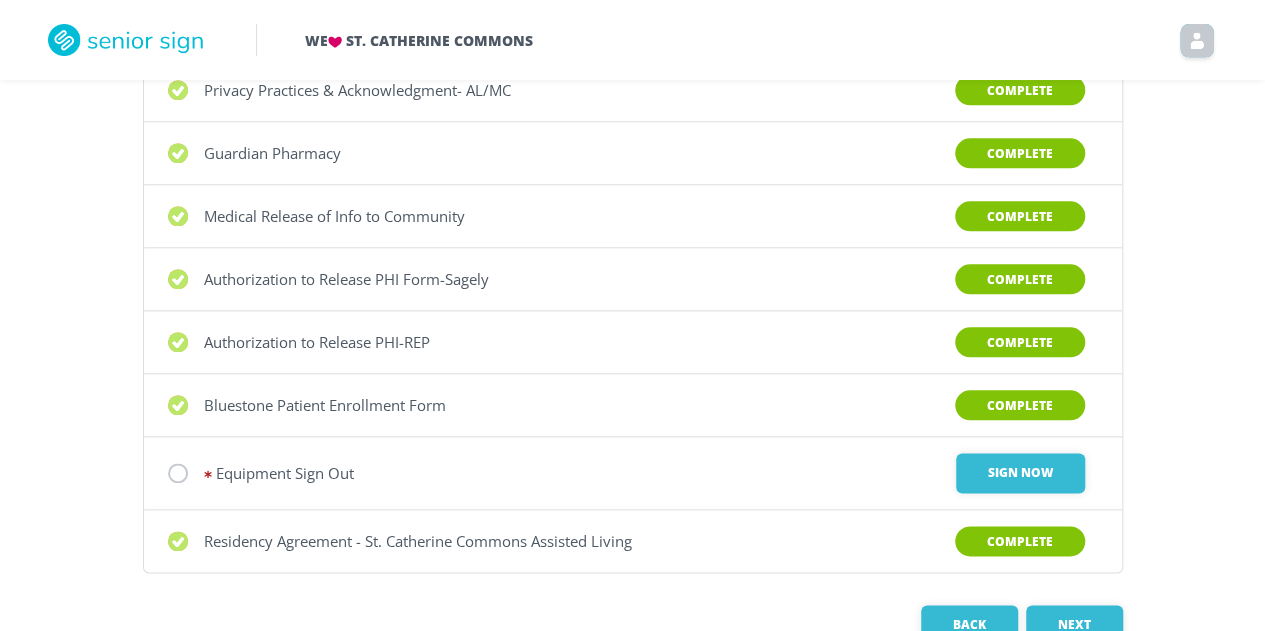 scroll, scrollTop: 1046, scrollLeft: 0, axis: vertical 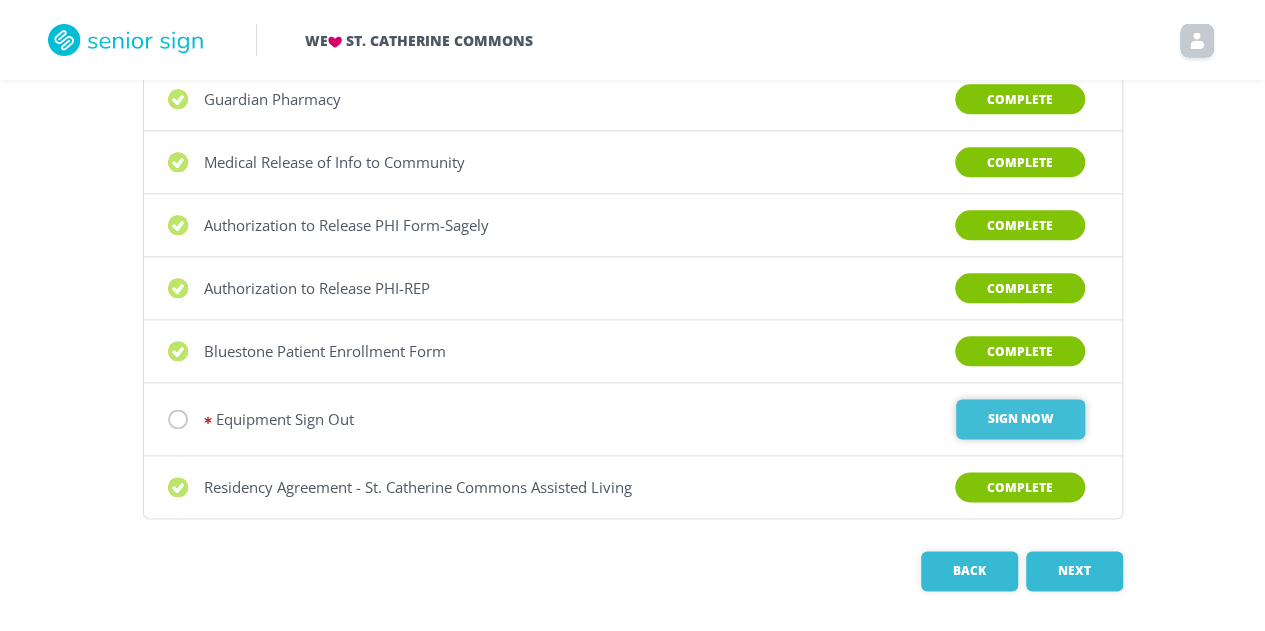 click on "Sign Now" at bounding box center [1020, 419] 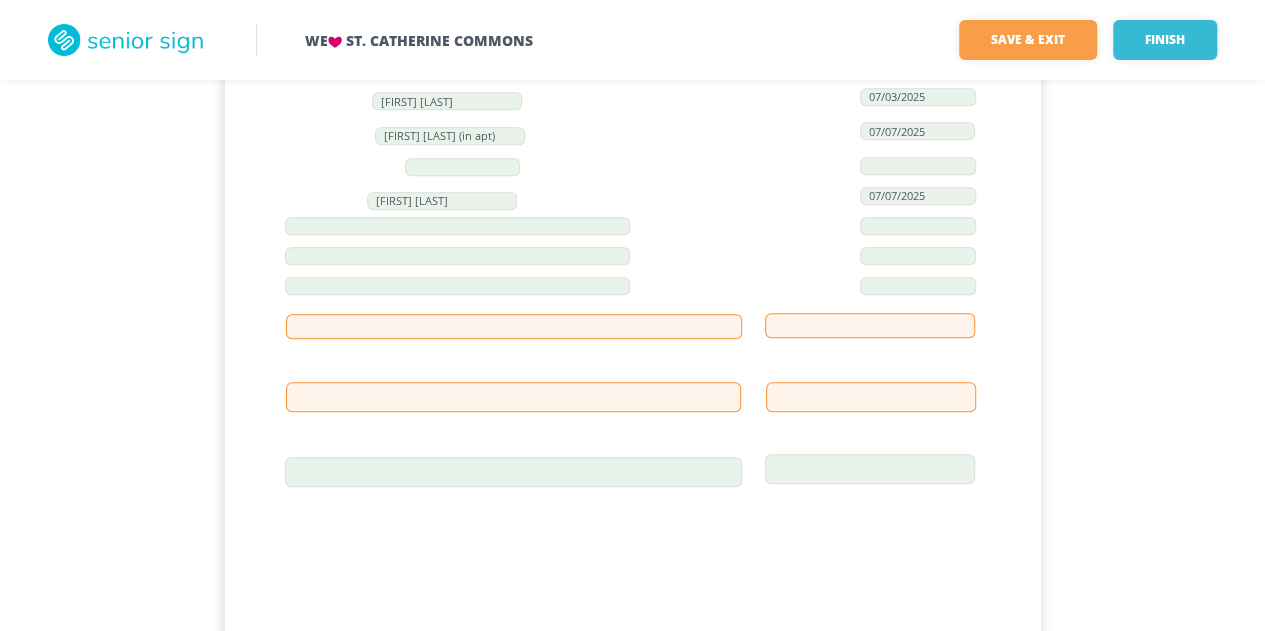 scroll, scrollTop: 405, scrollLeft: 0, axis: vertical 